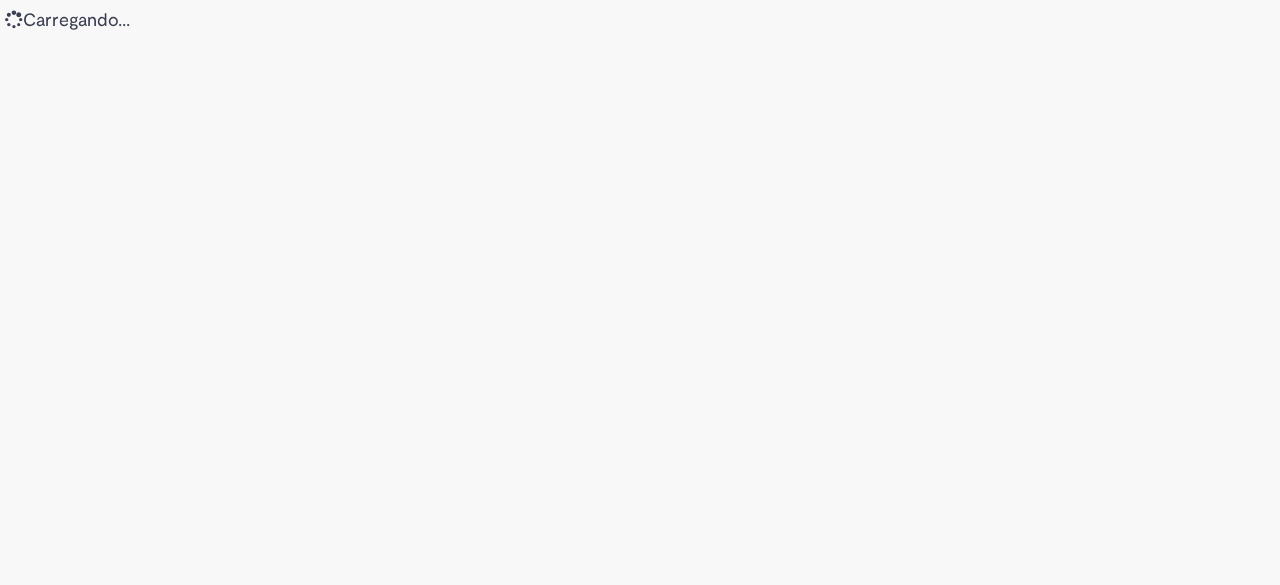 scroll, scrollTop: 0, scrollLeft: 0, axis: both 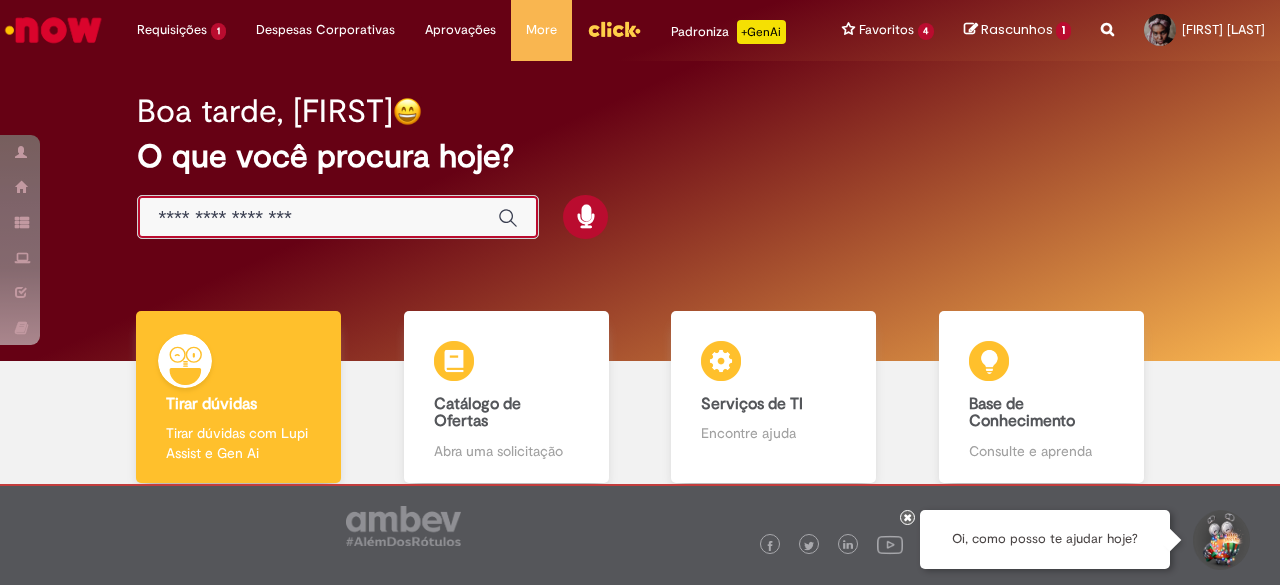 click at bounding box center (318, 218) 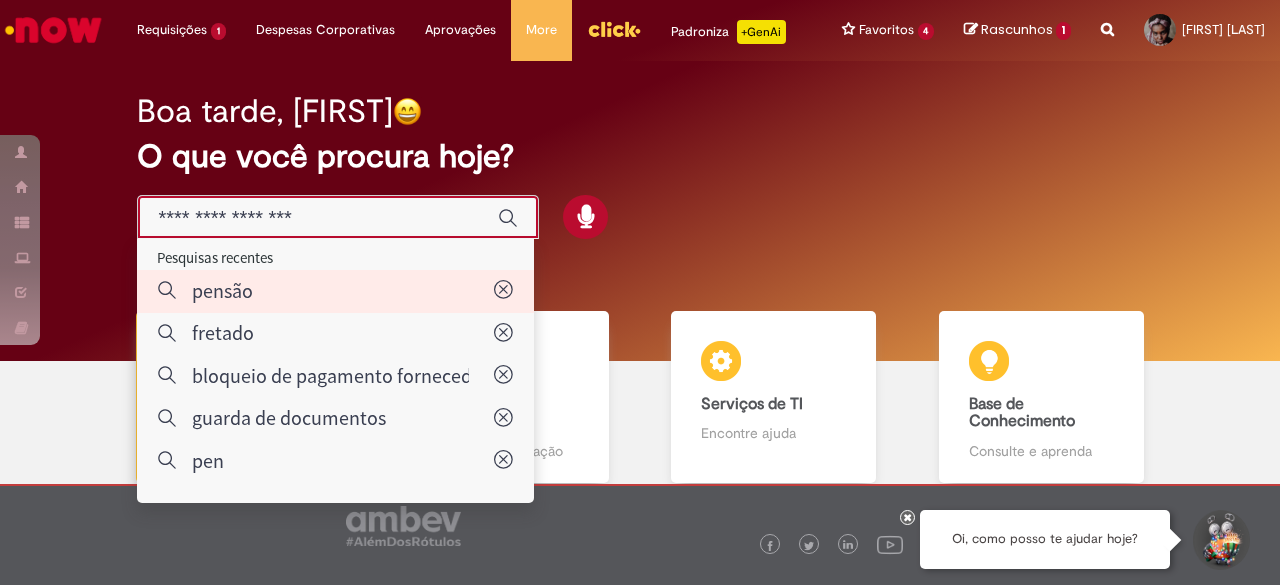 type on "******" 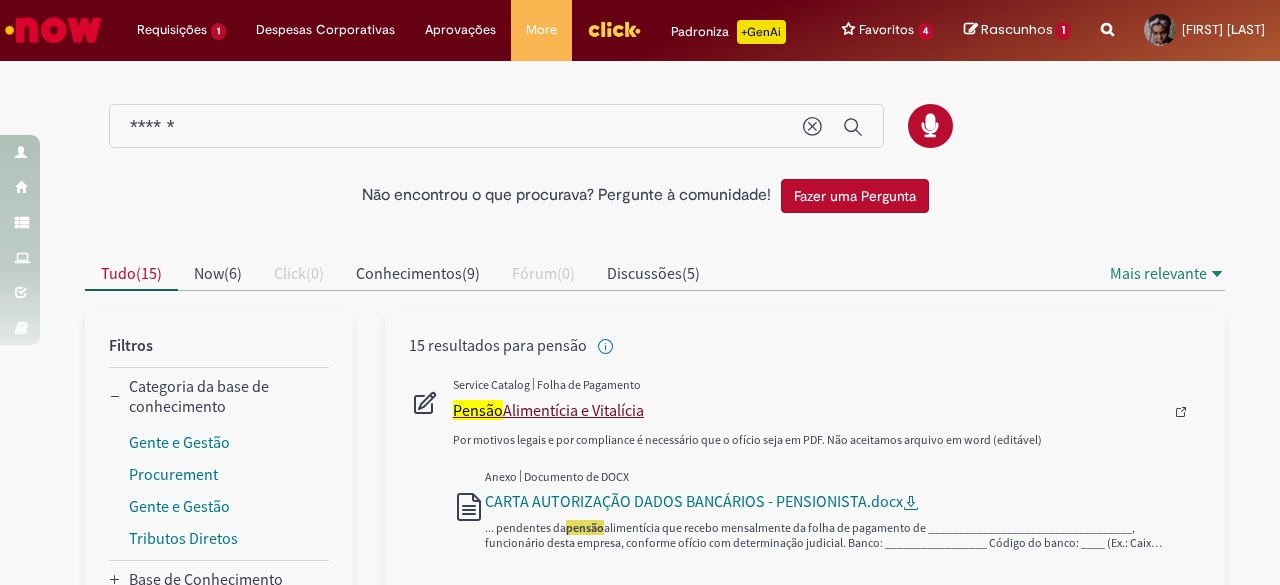 click on "Pensão" at bounding box center (478, 410) 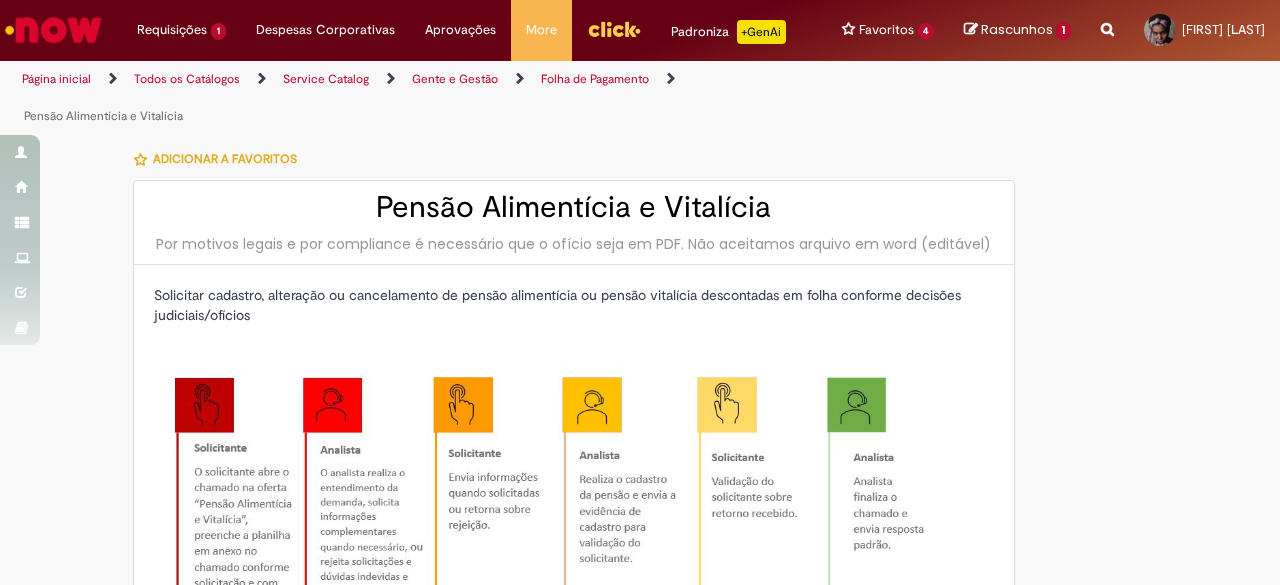 type on "********" 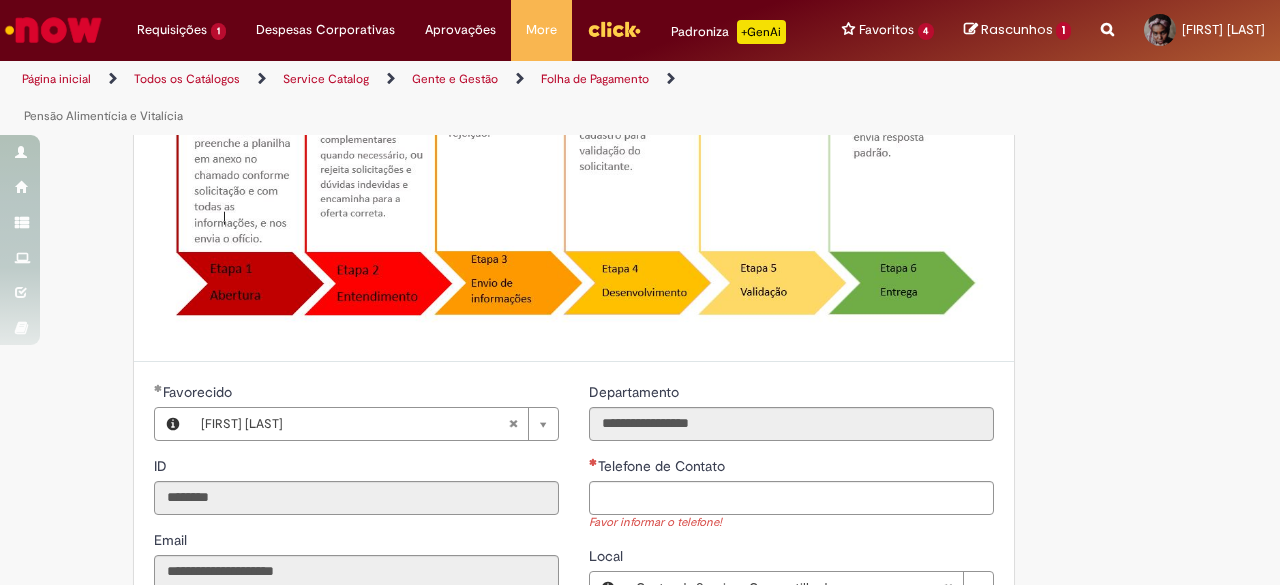 scroll, scrollTop: 552, scrollLeft: 0, axis: vertical 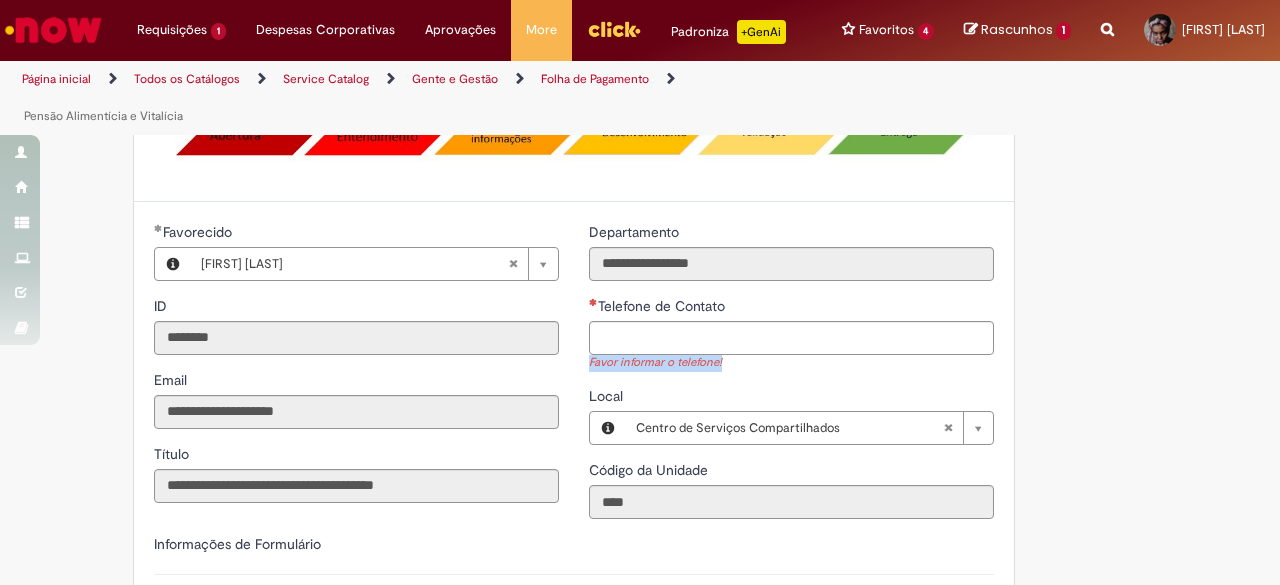 drag, startPoint x: 910, startPoint y: 375, endPoint x: 888, endPoint y: 352, distance: 31.827662 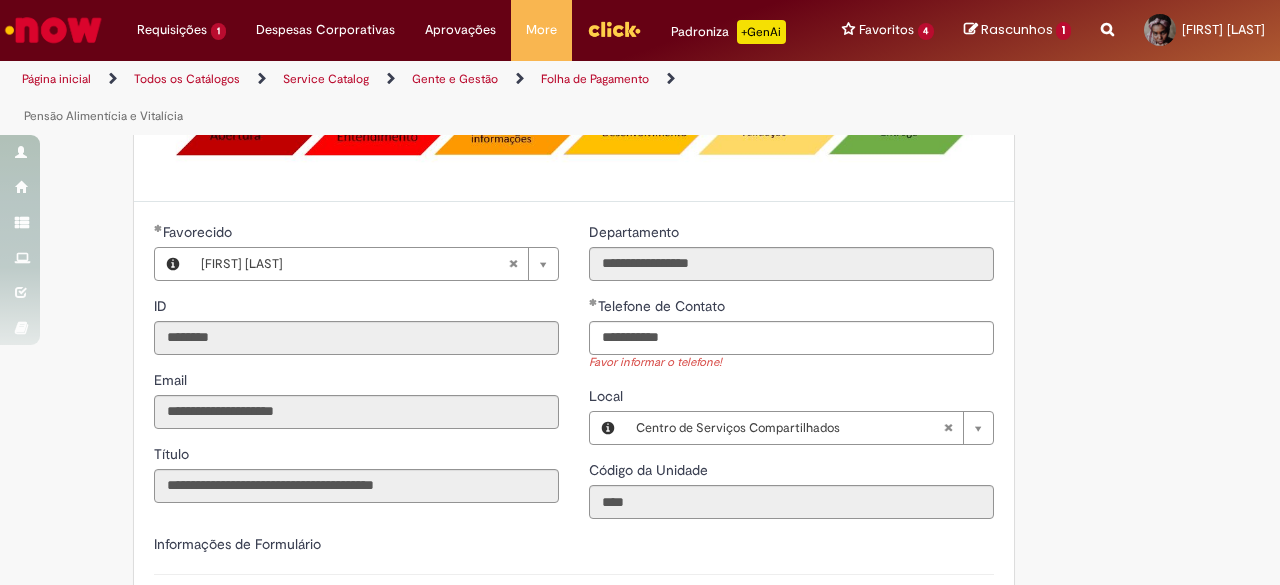 type on "**********" 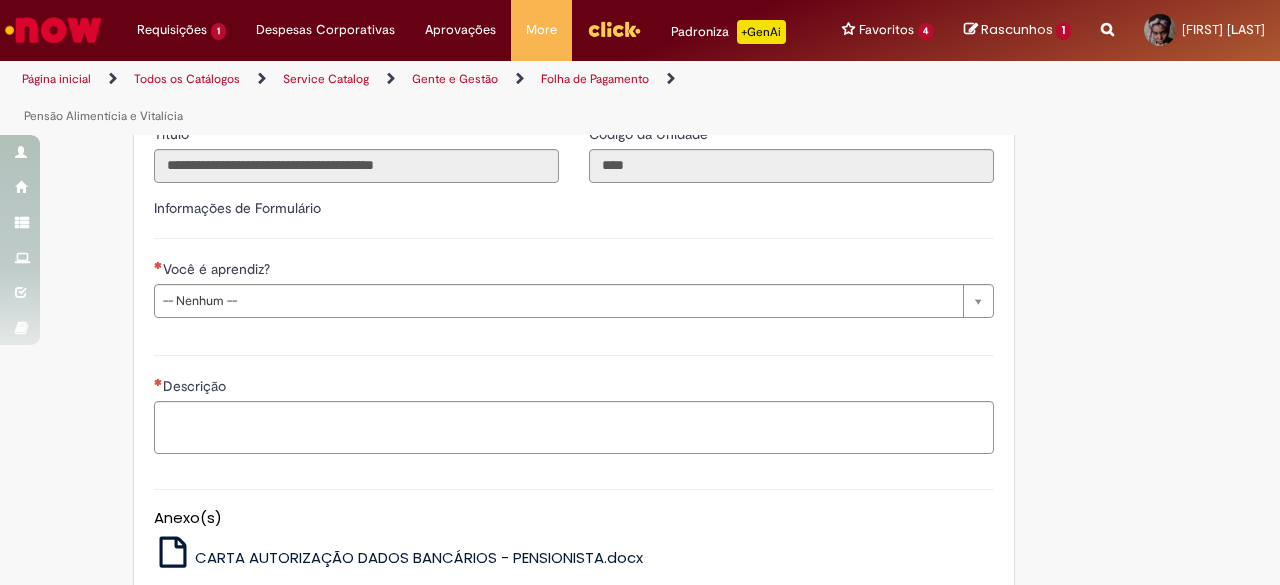scroll, scrollTop: 865, scrollLeft: 0, axis: vertical 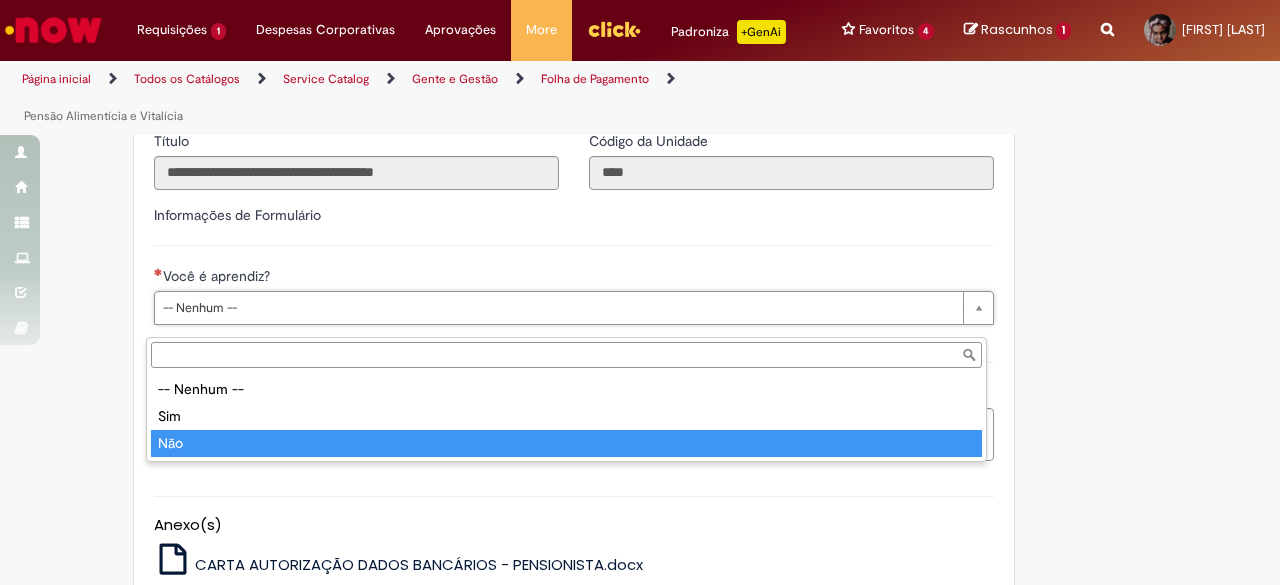 type on "***" 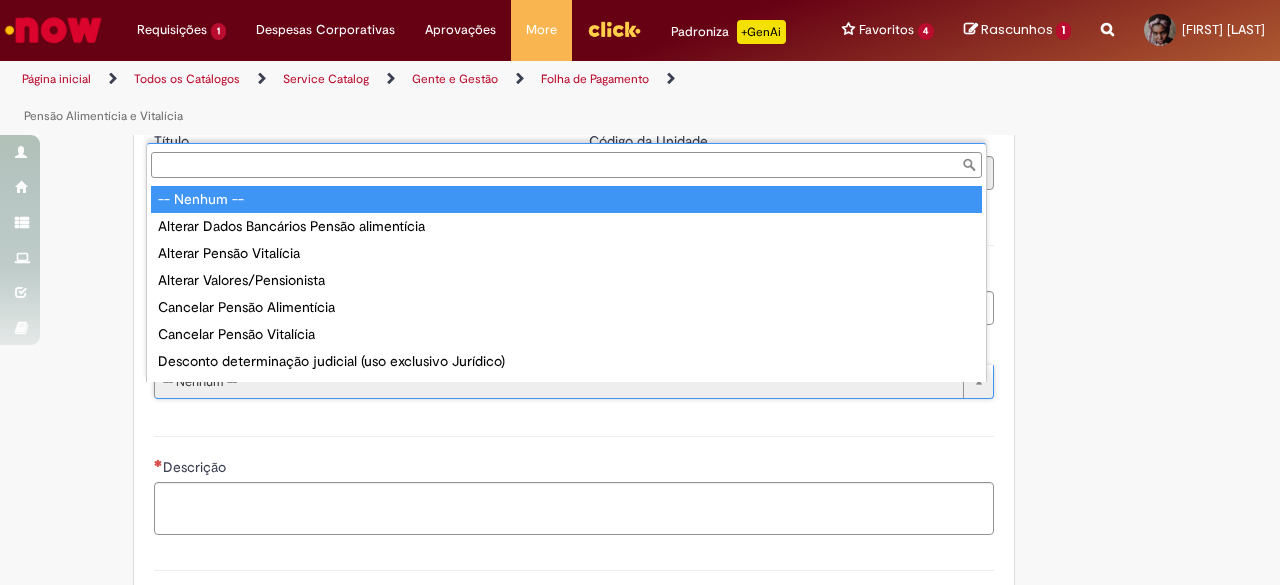 scroll, scrollTop: 16, scrollLeft: 0, axis: vertical 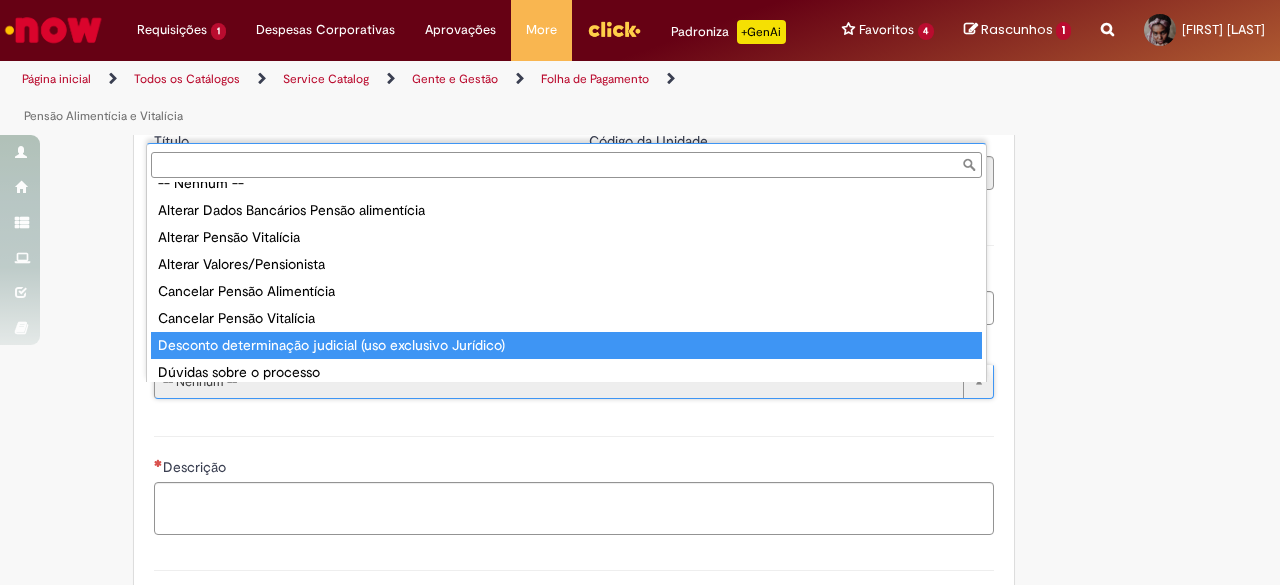 type on "**********" 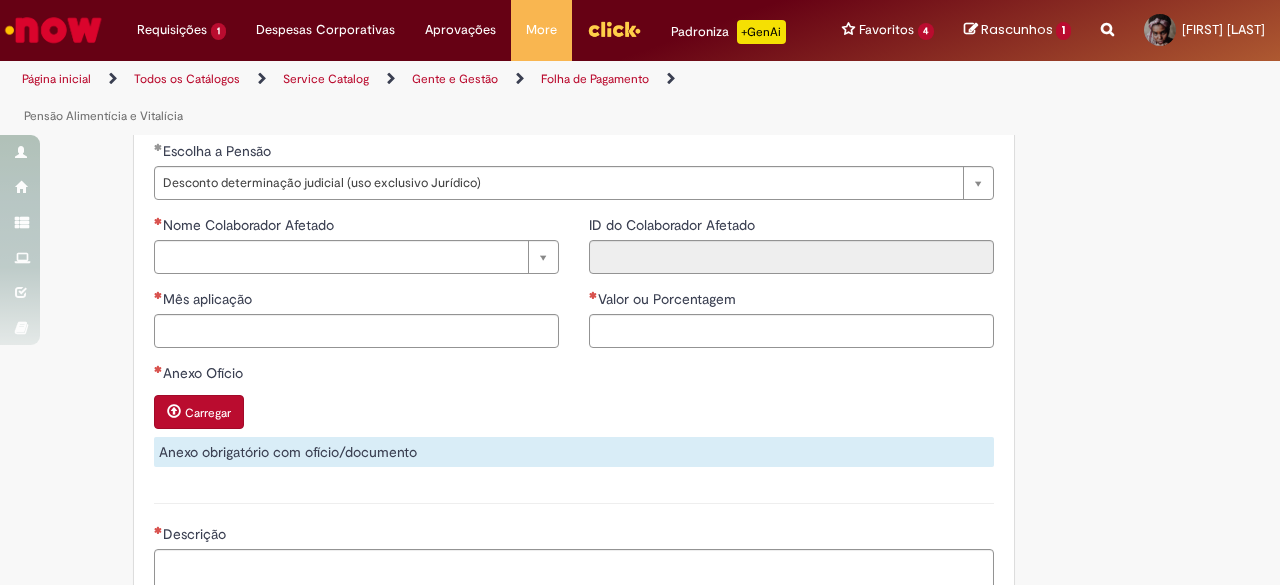 scroll, scrollTop: 1073, scrollLeft: 0, axis: vertical 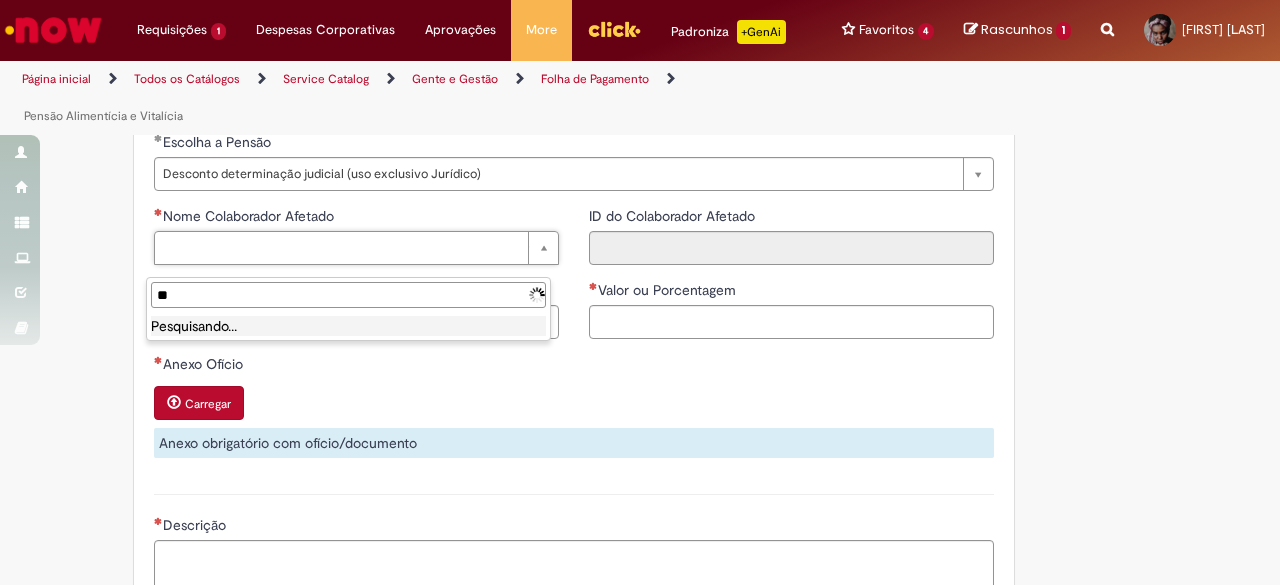 type on "*" 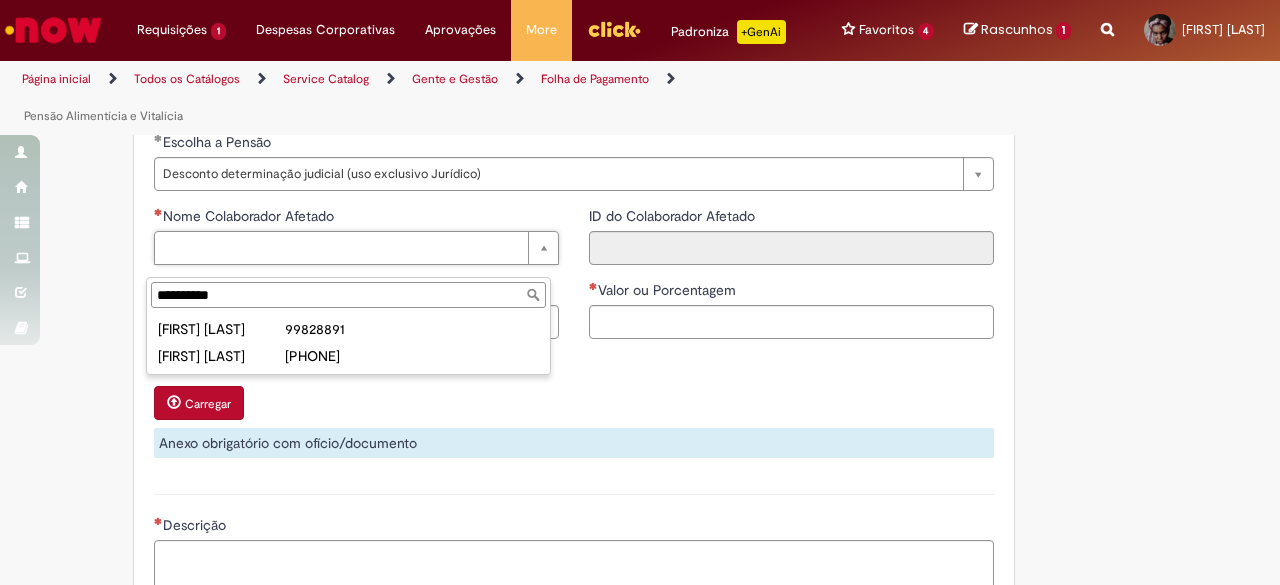 paste on "**********" 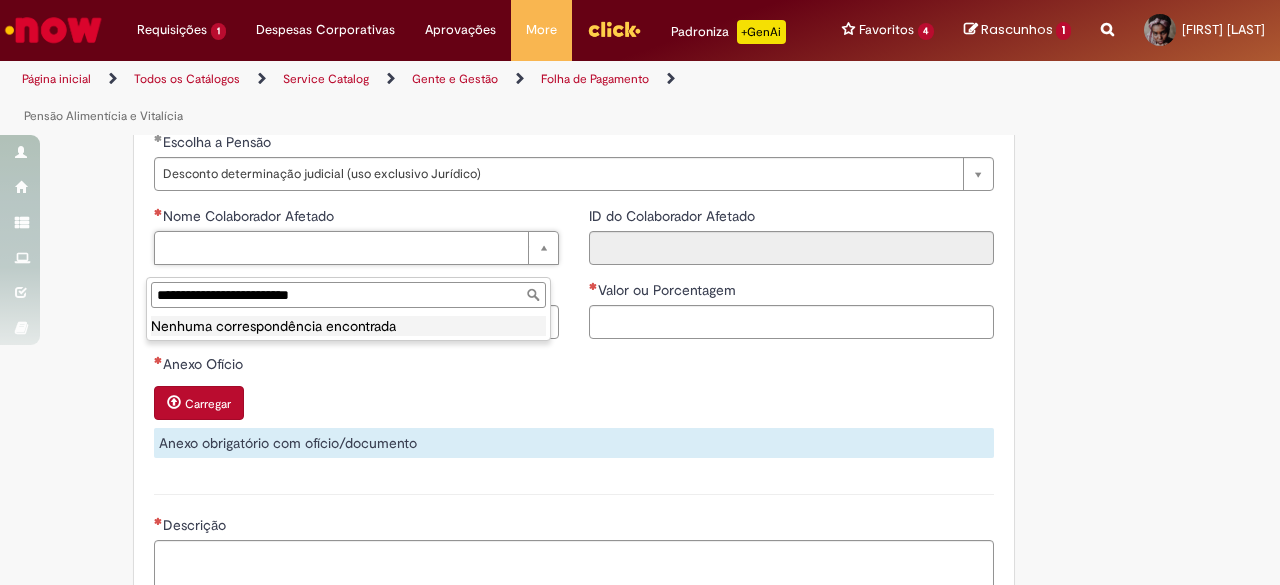 click on "**********" at bounding box center [348, 295] 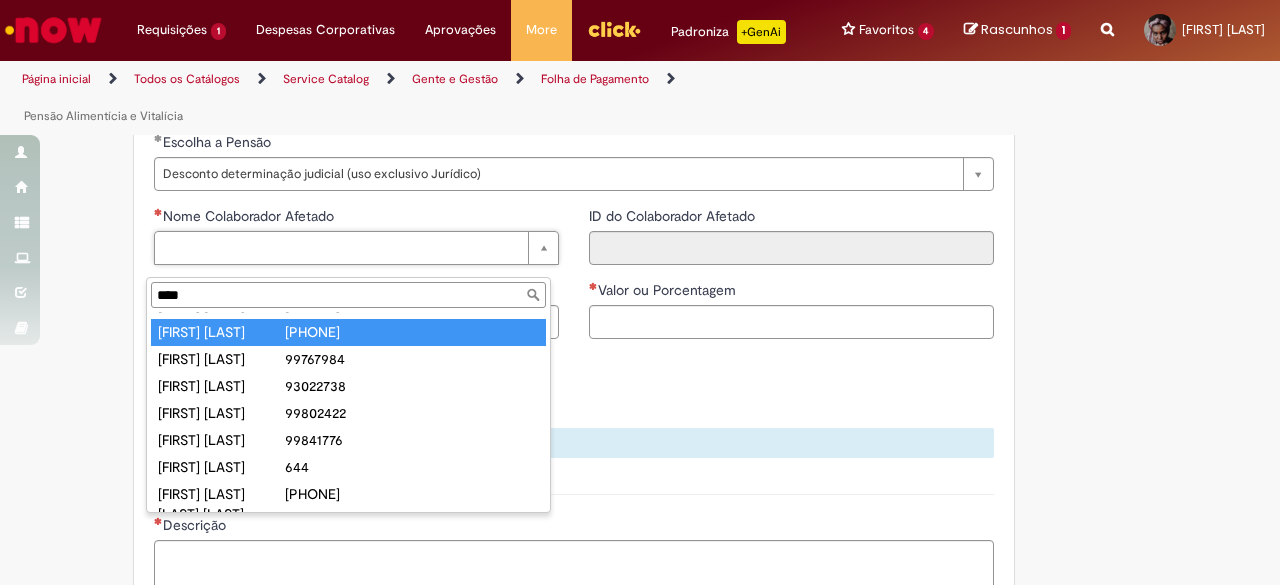 scroll, scrollTop: 0, scrollLeft: 0, axis: both 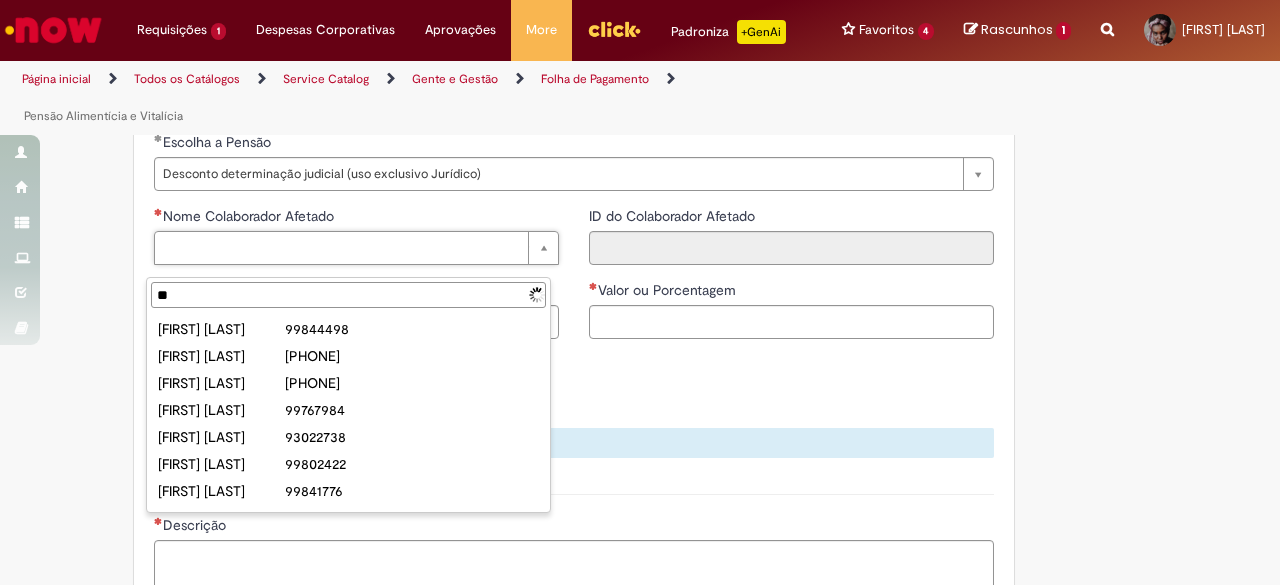 type on "*" 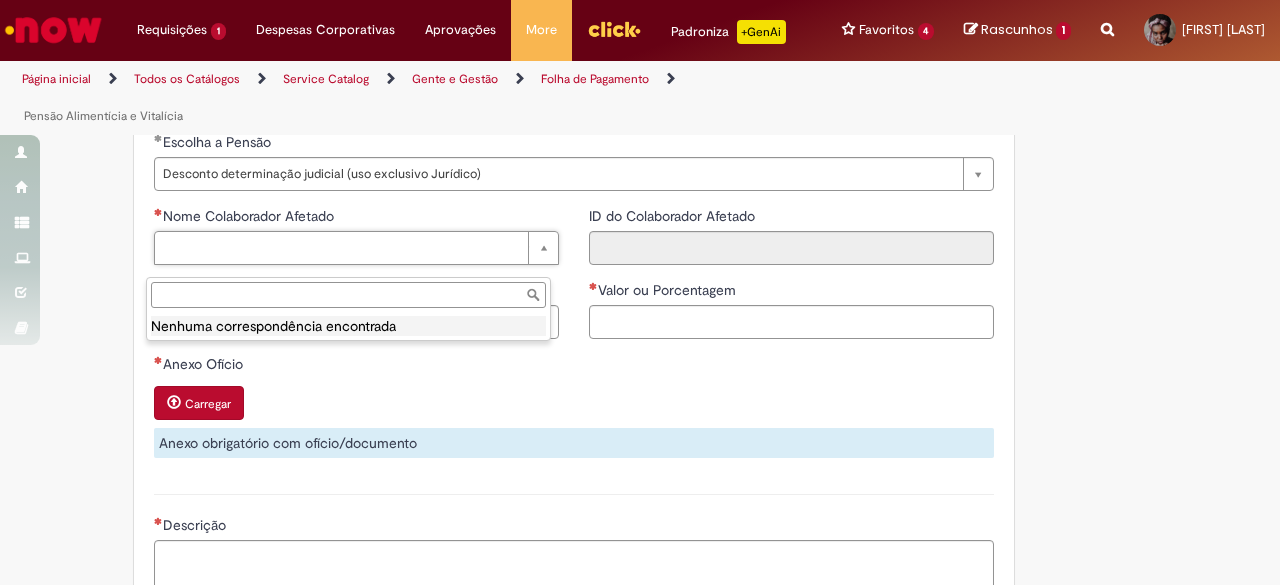 paste on "********" 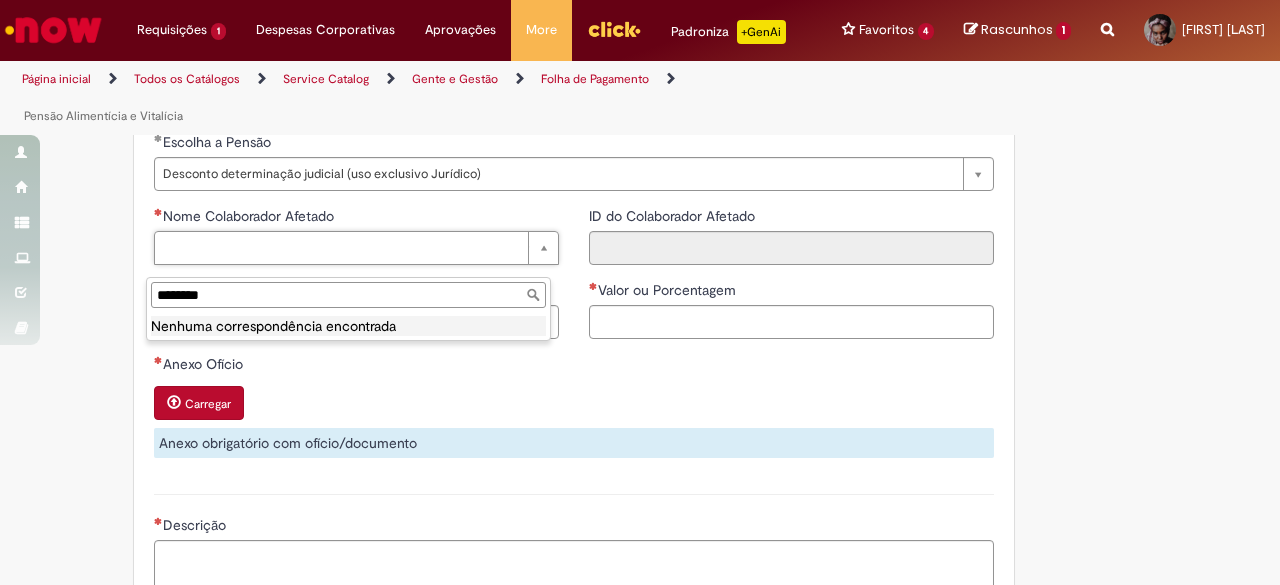 drag, startPoint x: 242, startPoint y: 291, endPoint x: 44, endPoint y: 299, distance: 198.16154 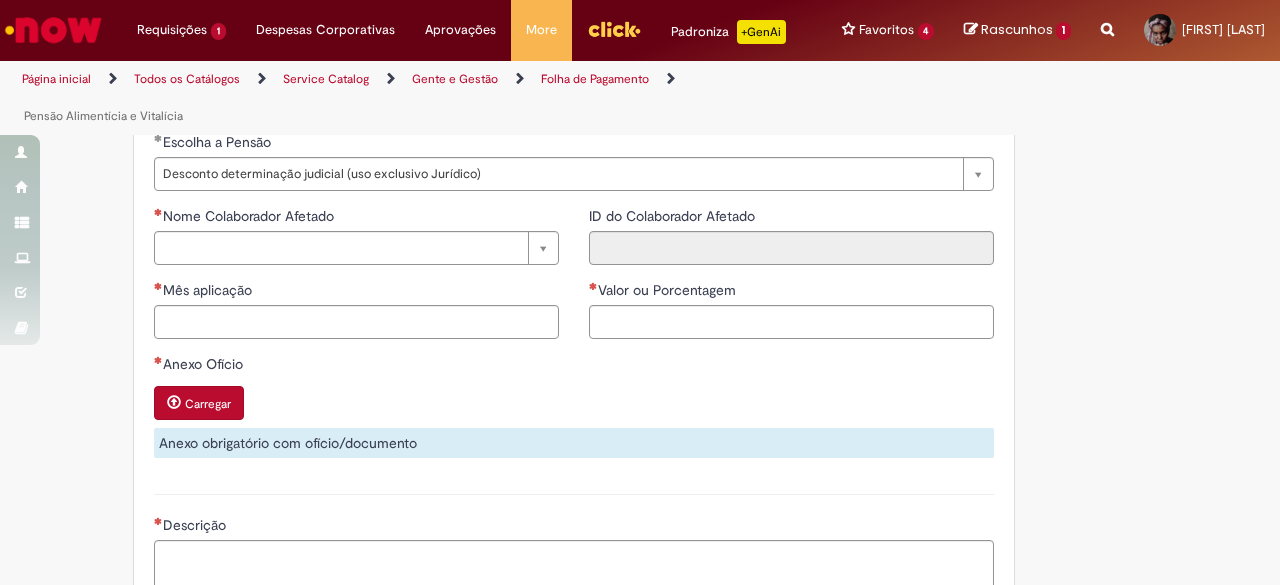 click on "Carregar" at bounding box center [208, 404] 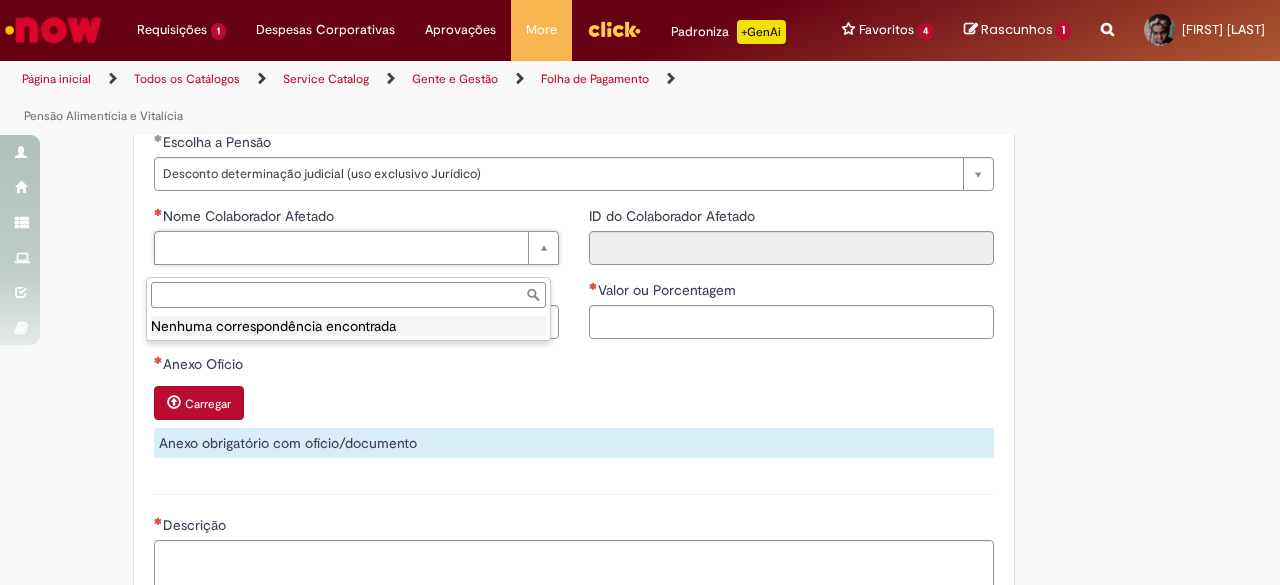 paste on "**********" 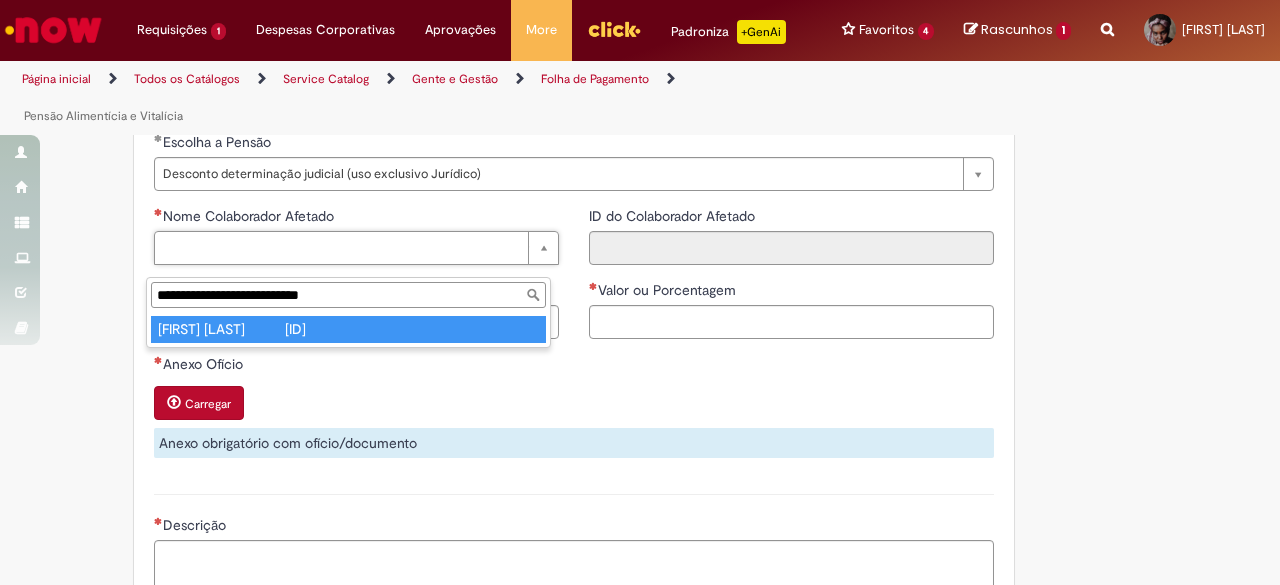 type on "**********" 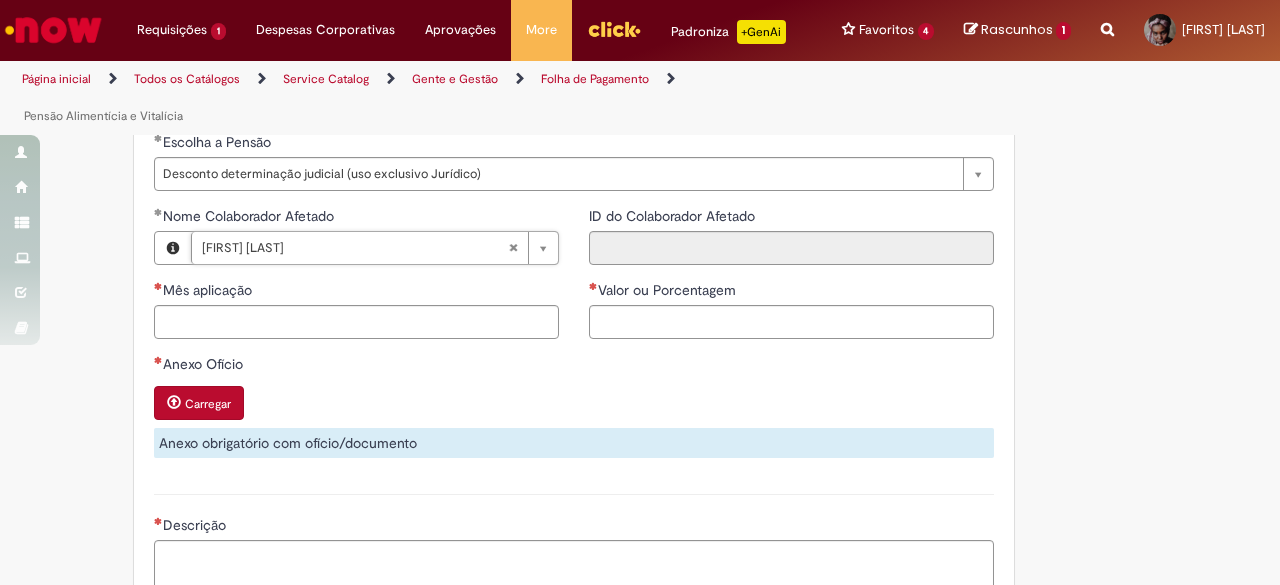 type on "********" 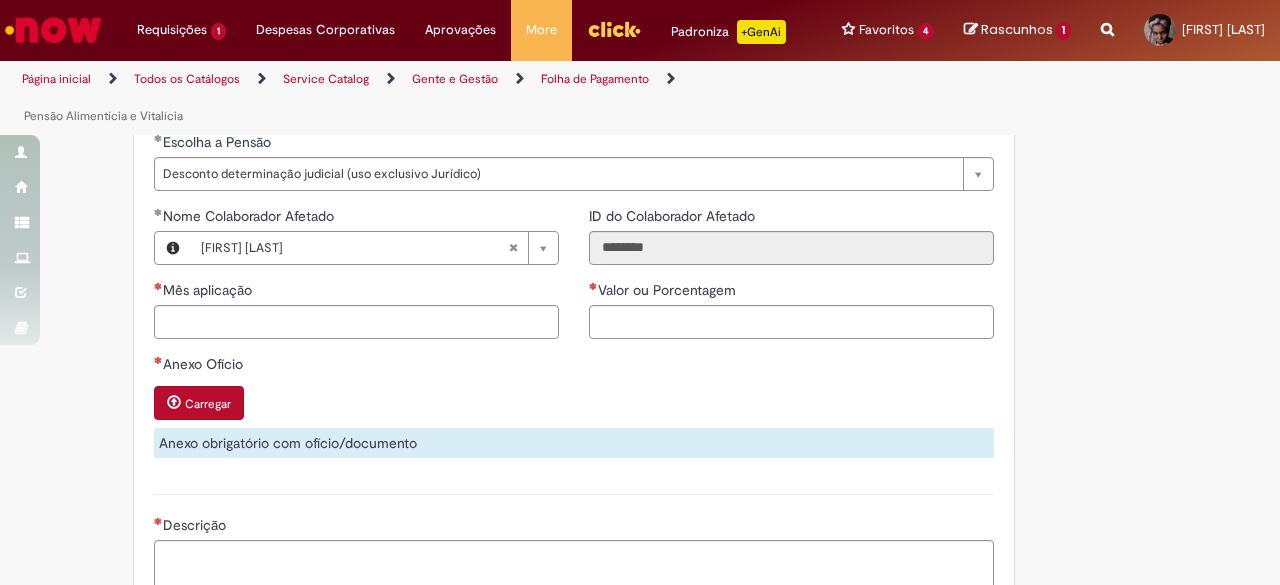 click on "Carregar" at bounding box center (199, 403) 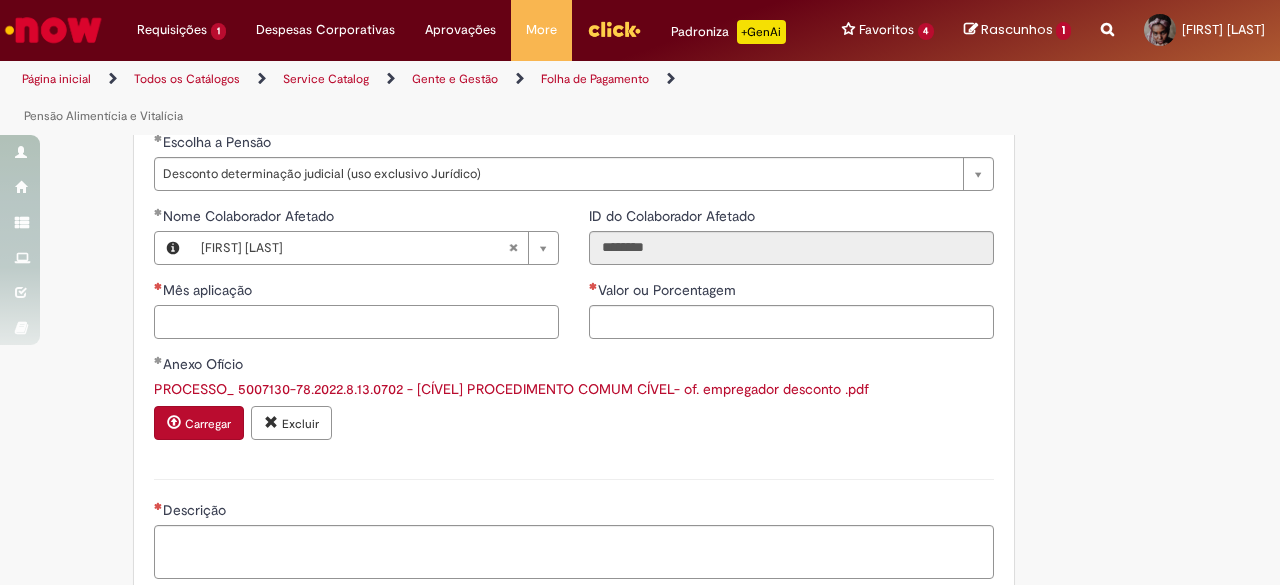 click on "Mês aplicação" at bounding box center (356, 322) 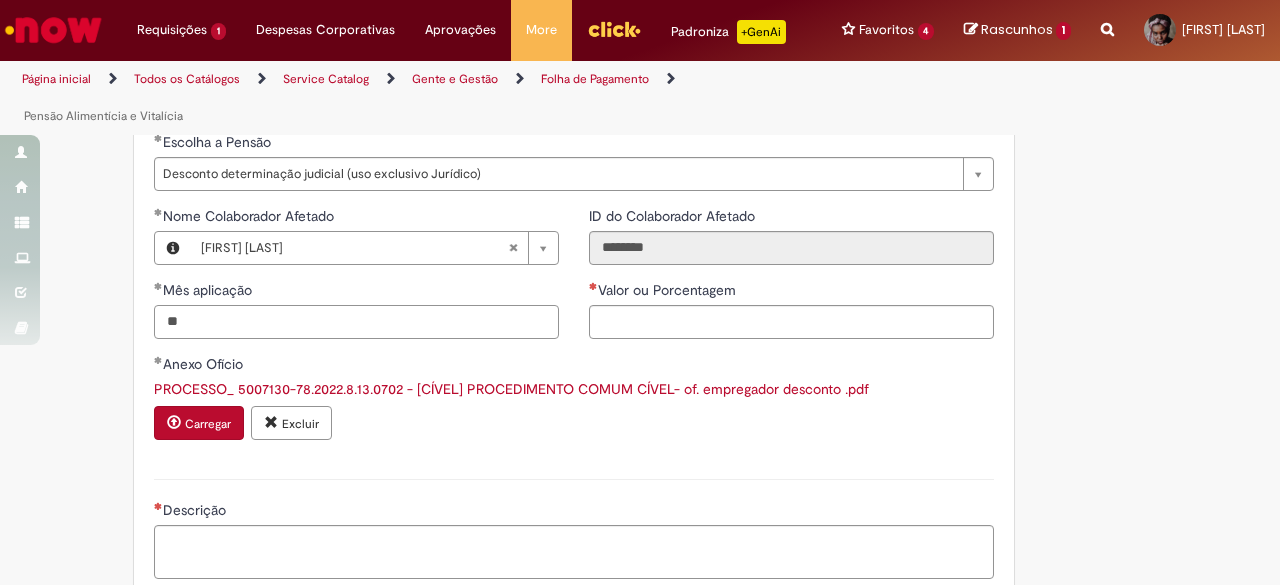 type on "*" 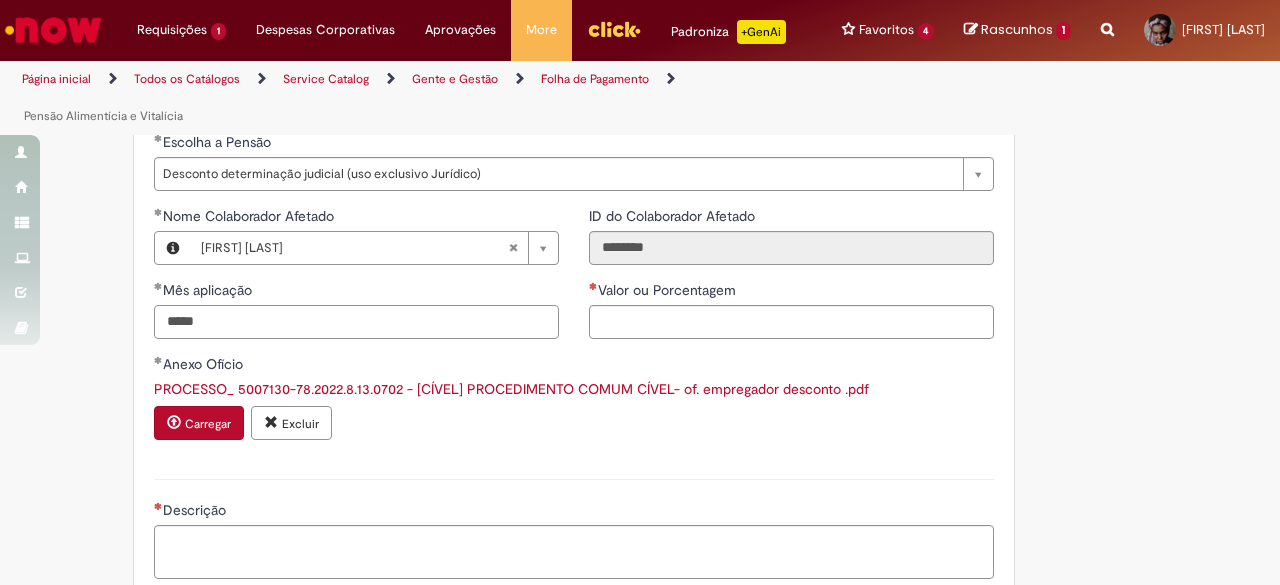 type on "*****" 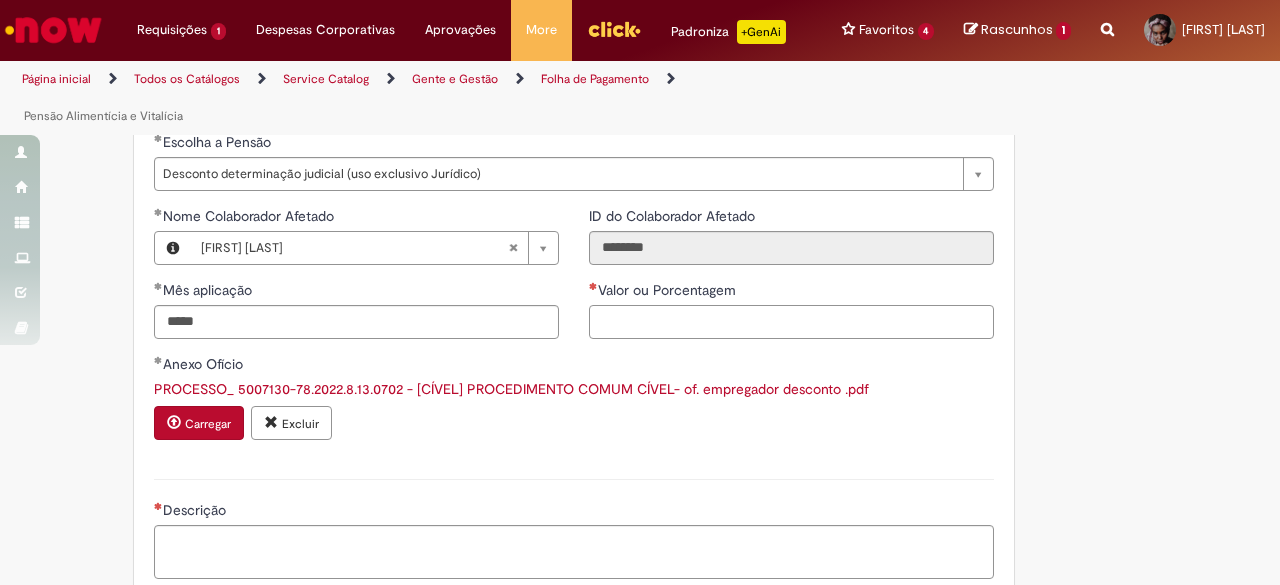 click on "Valor ou Porcentagem" at bounding box center [791, 322] 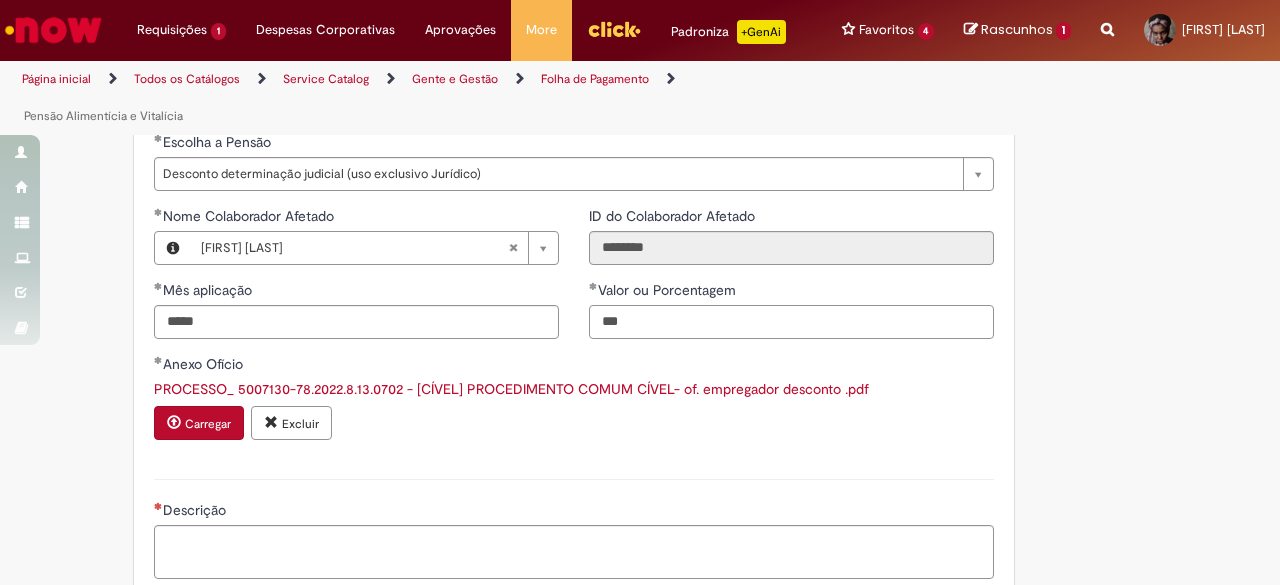 type on "***" 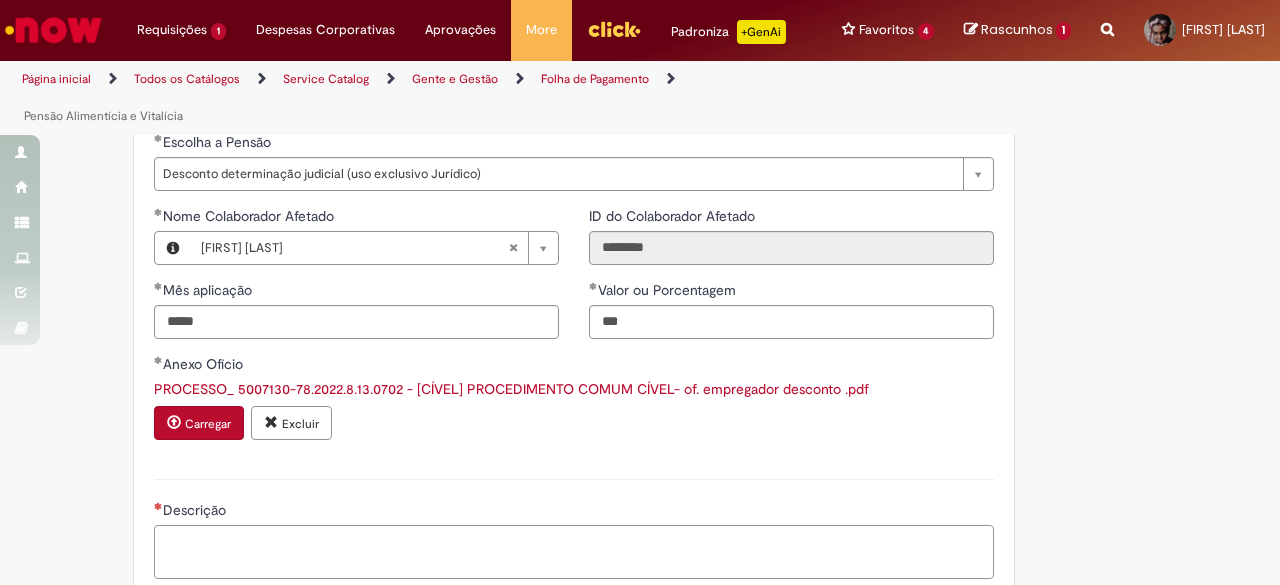 click on "Descrição" at bounding box center [574, 551] 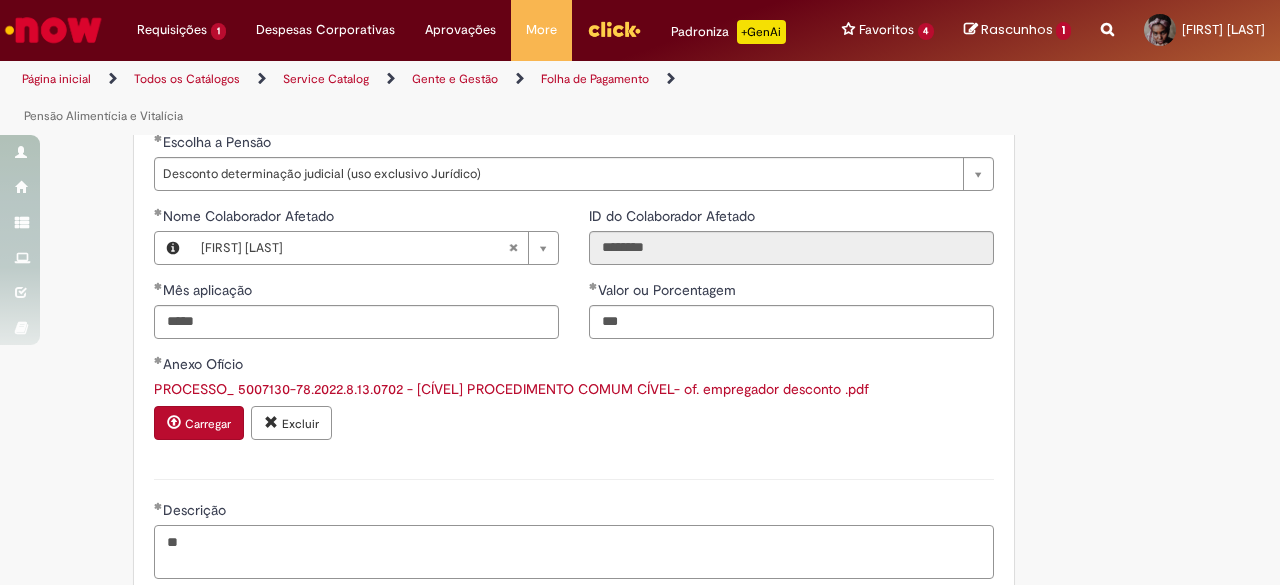 type on "*" 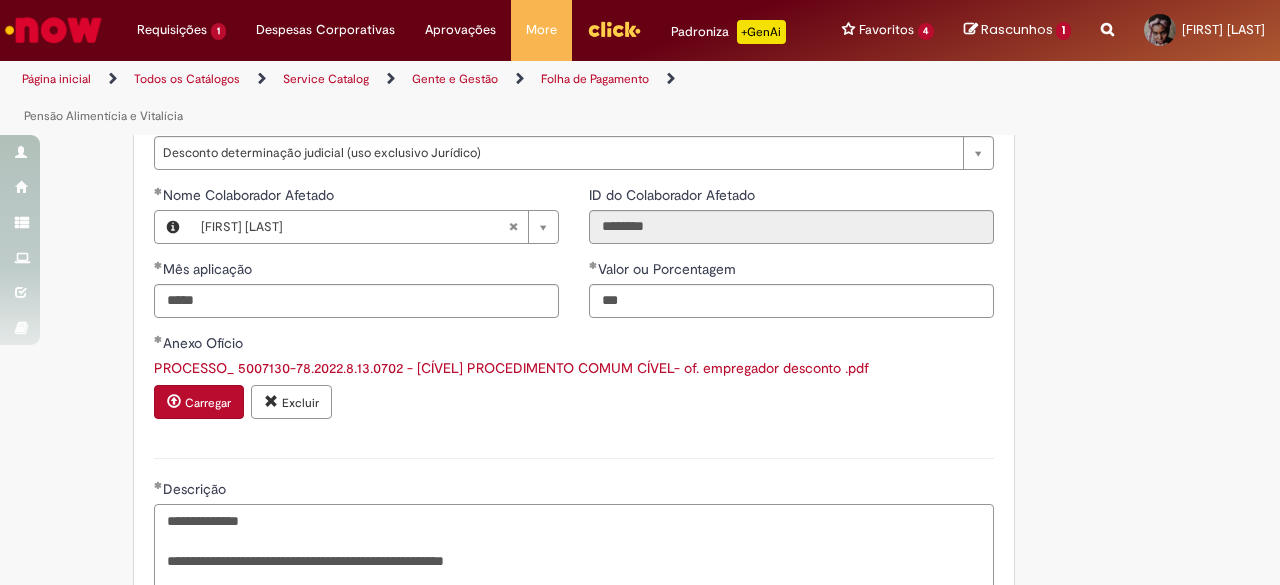 scroll, scrollTop: 1114, scrollLeft: 0, axis: vertical 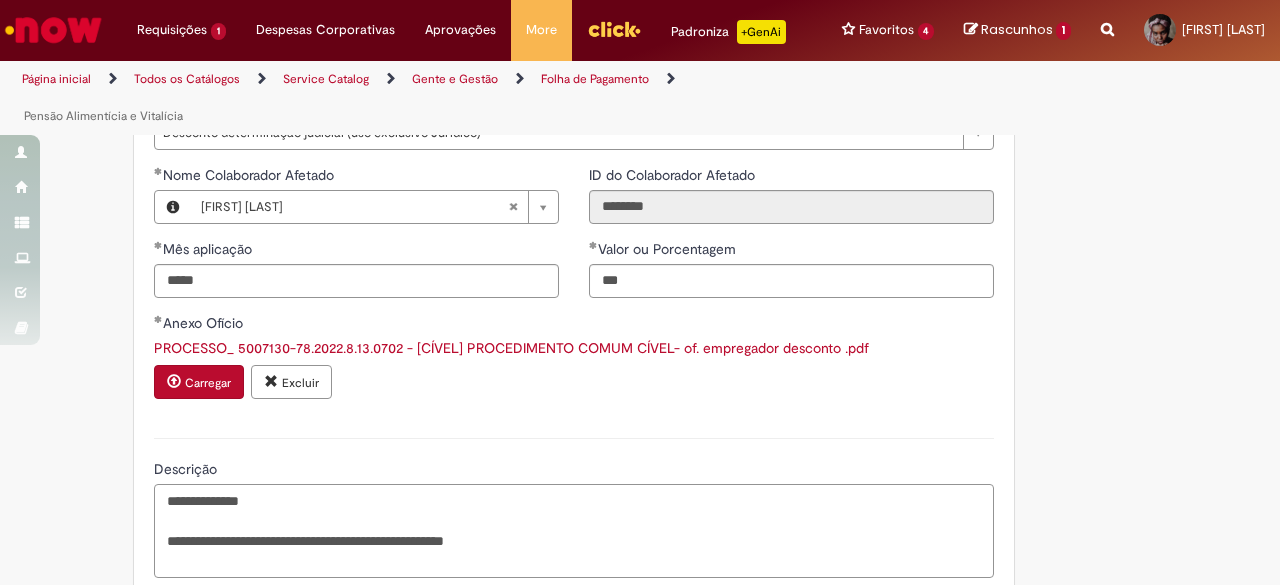 paste on "**********" 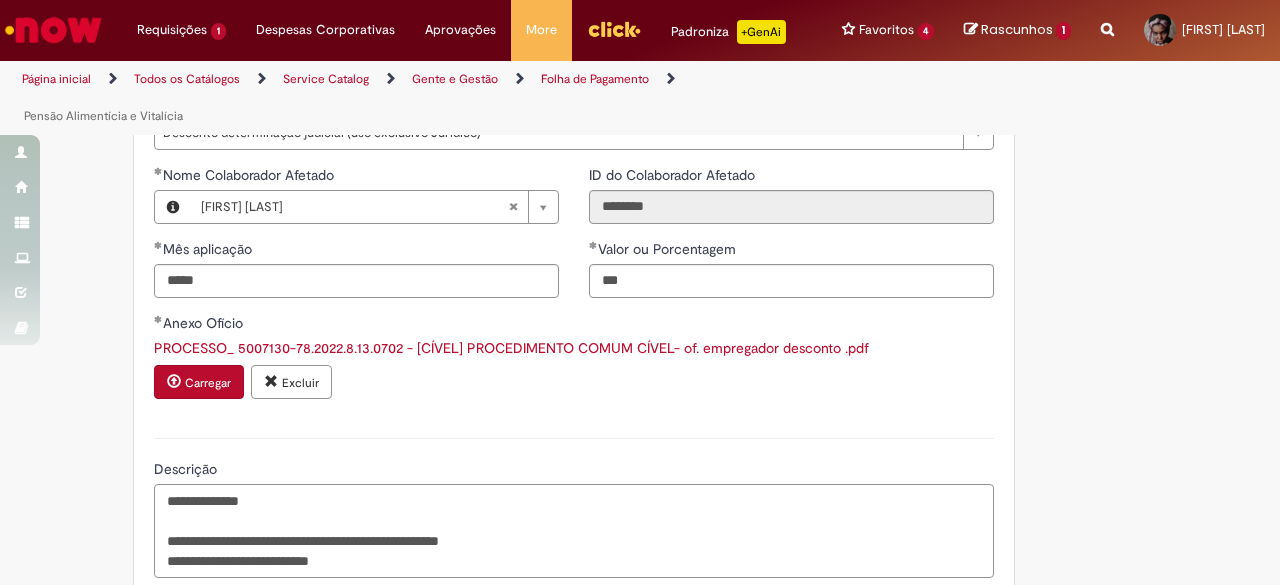 scroll, scrollTop: 1234, scrollLeft: 0, axis: vertical 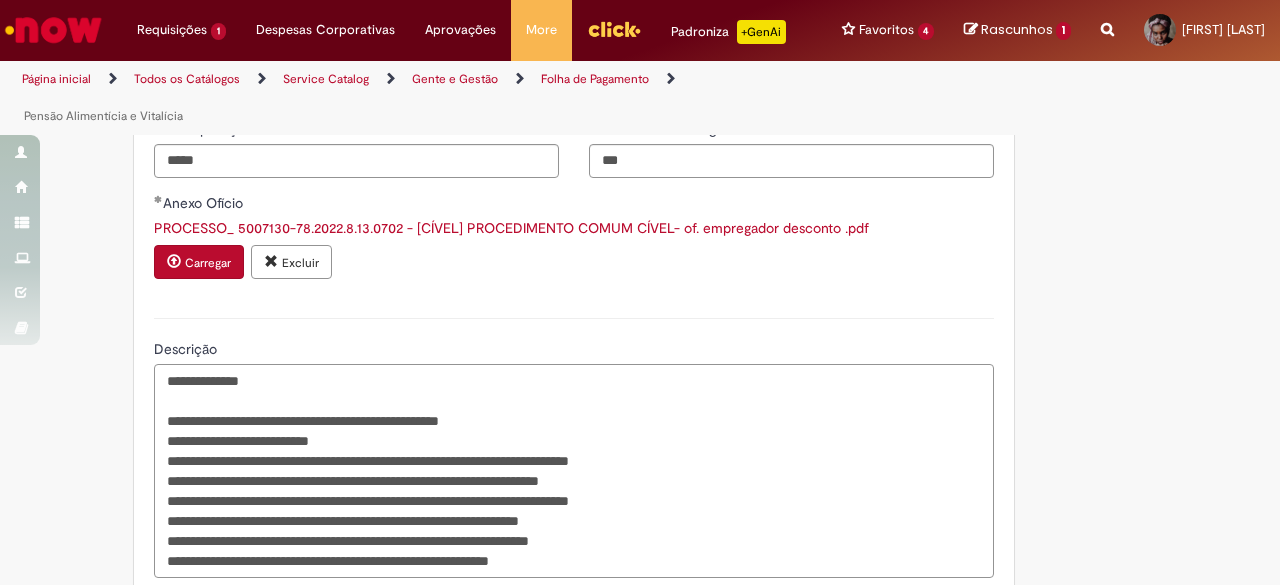 click on "**********" at bounding box center (574, 470) 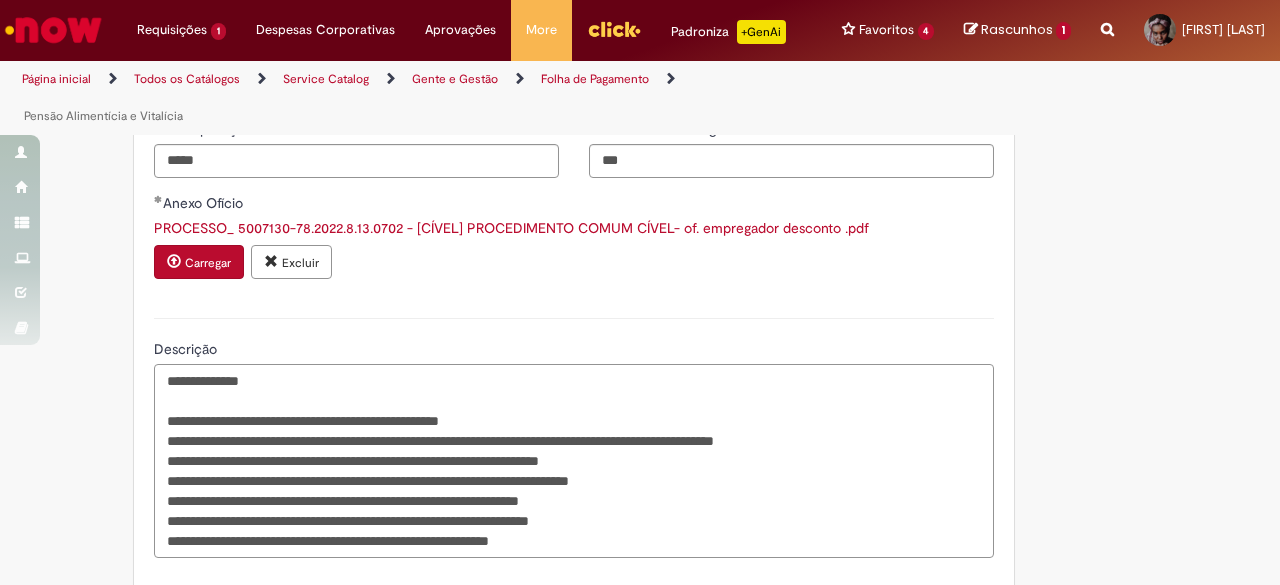 click on "**********" at bounding box center (574, 460) 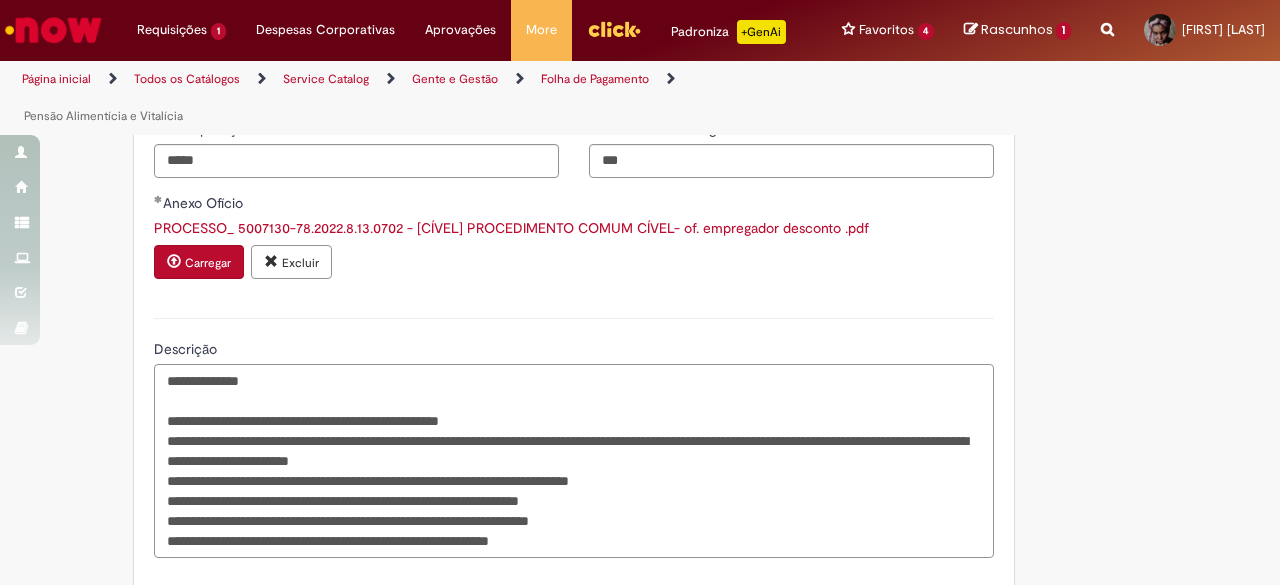 click on "**********" at bounding box center [574, 460] 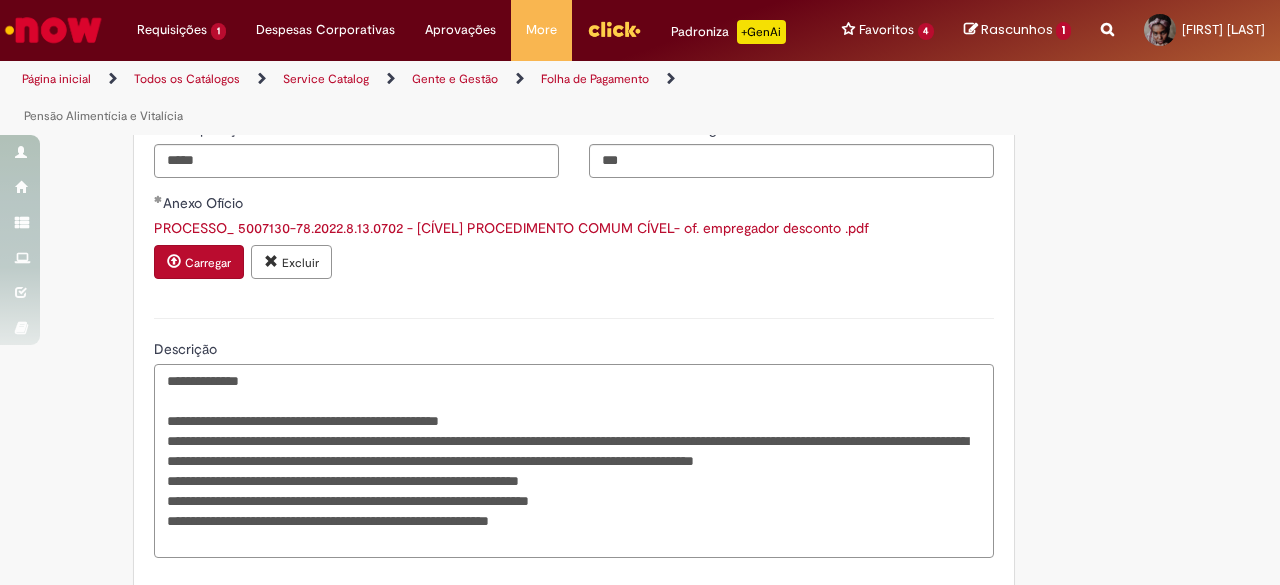 click on "**********" at bounding box center [574, 460] 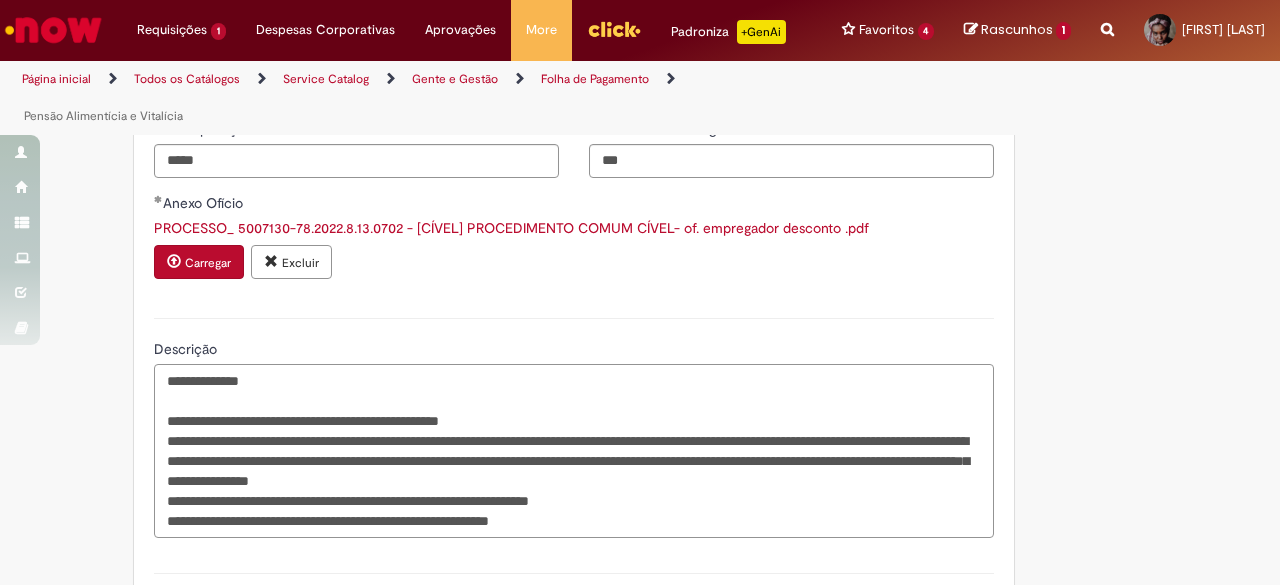 click on "**********" at bounding box center (574, 450) 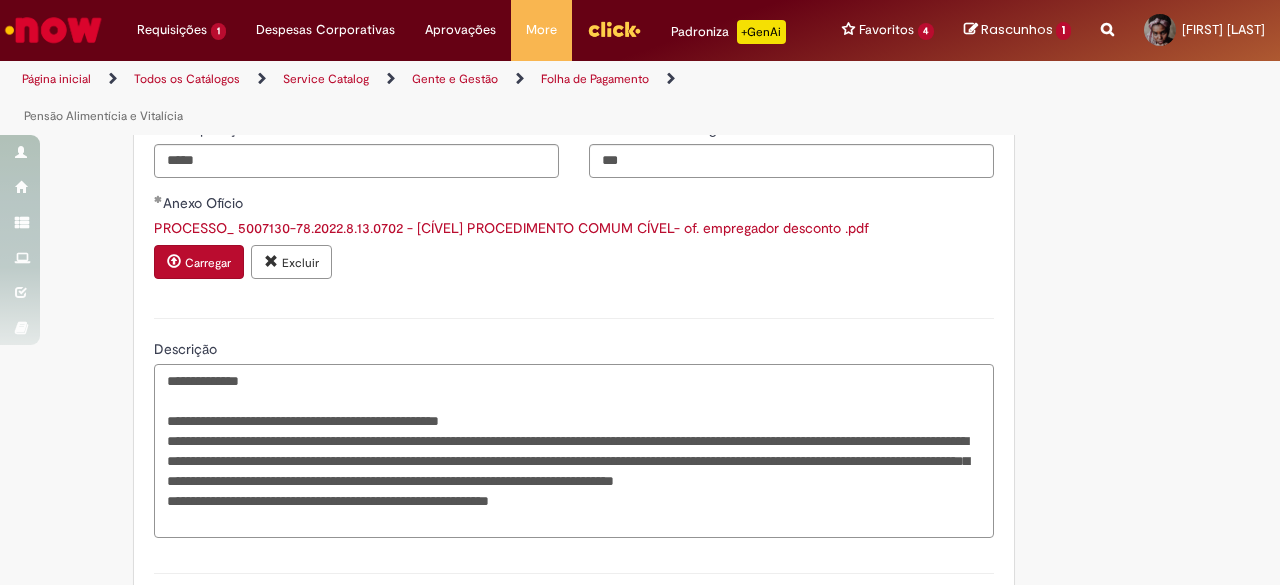 click on "**********" at bounding box center [574, 450] 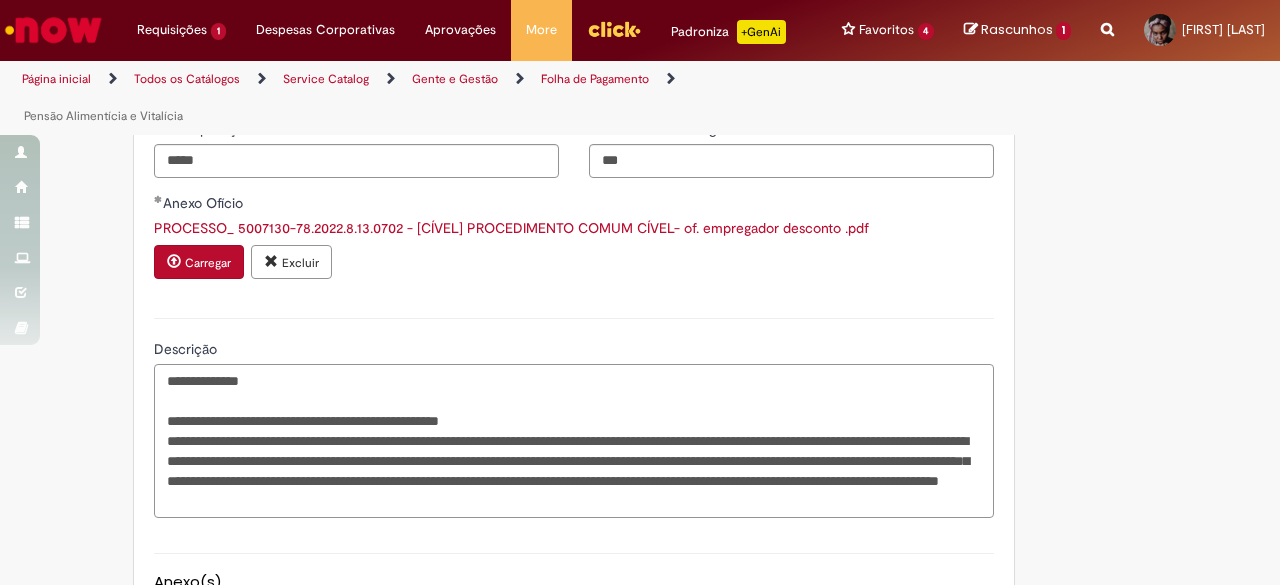 click on "**********" at bounding box center (574, 440) 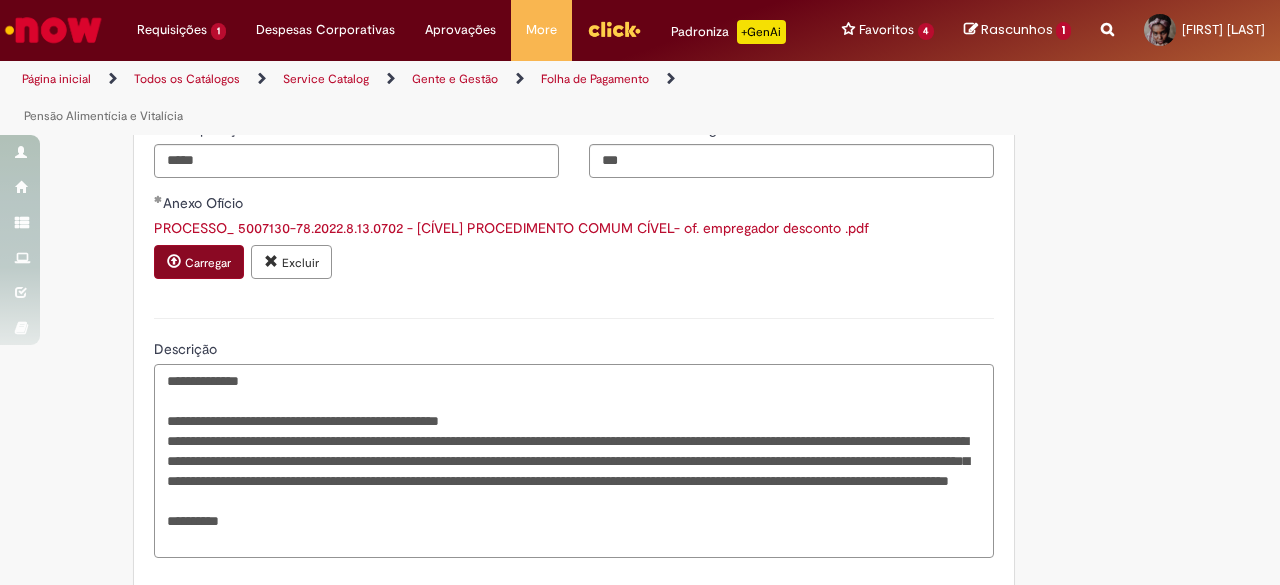 type on "**********" 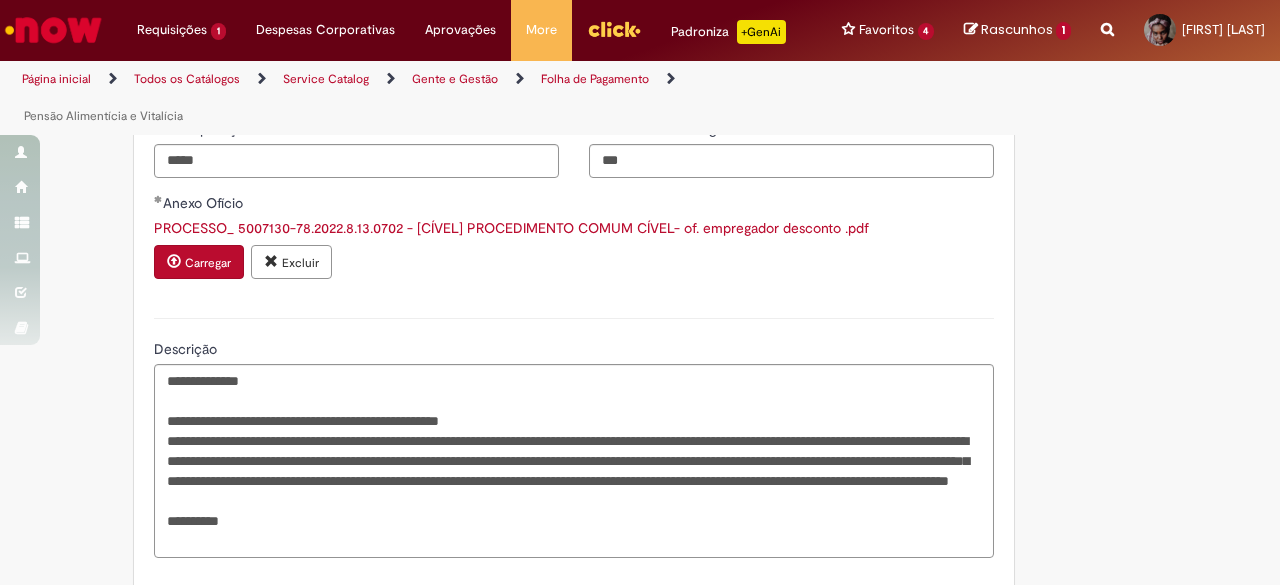 click on "Carregar" at bounding box center [208, 263] 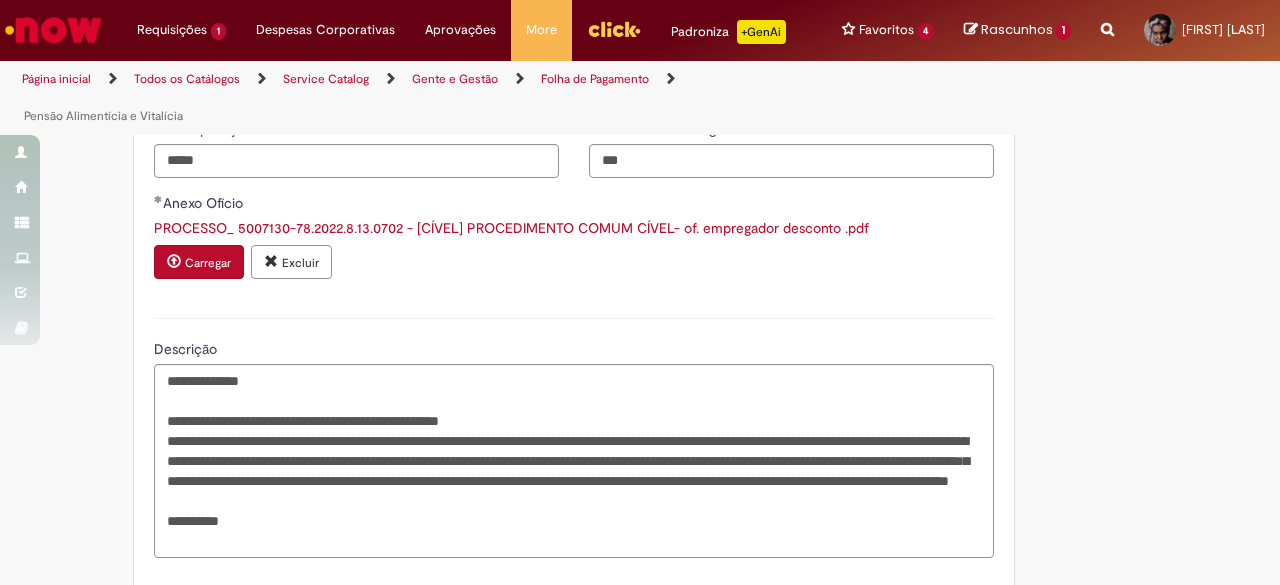 scroll, scrollTop: 1553, scrollLeft: 0, axis: vertical 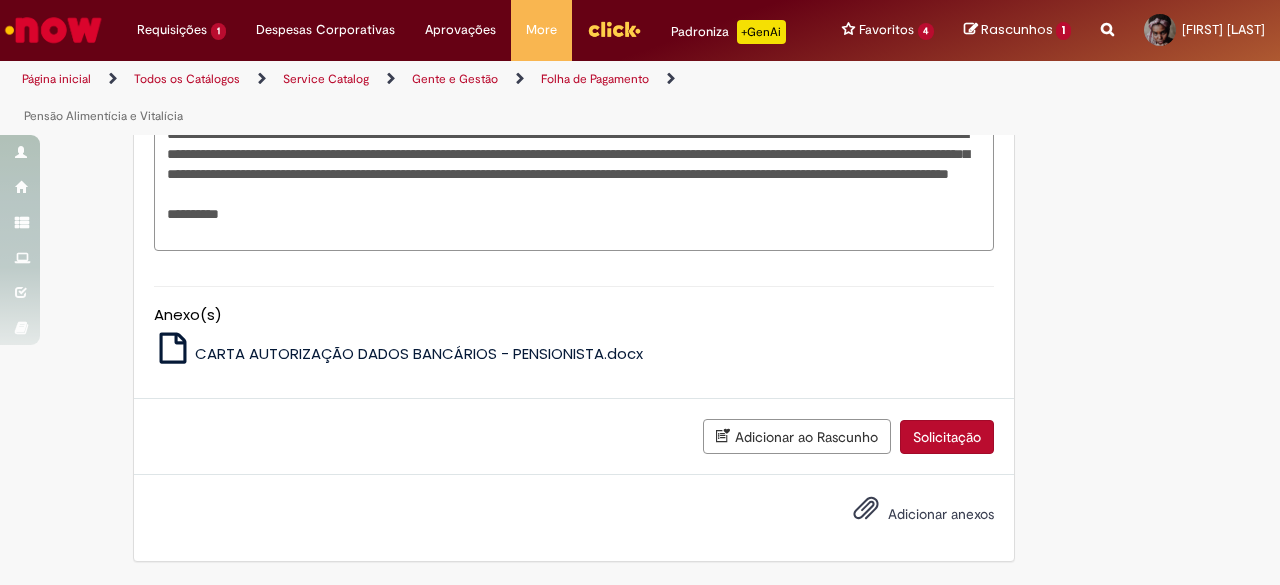 click on "Solicitação" at bounding box center (947, 437) 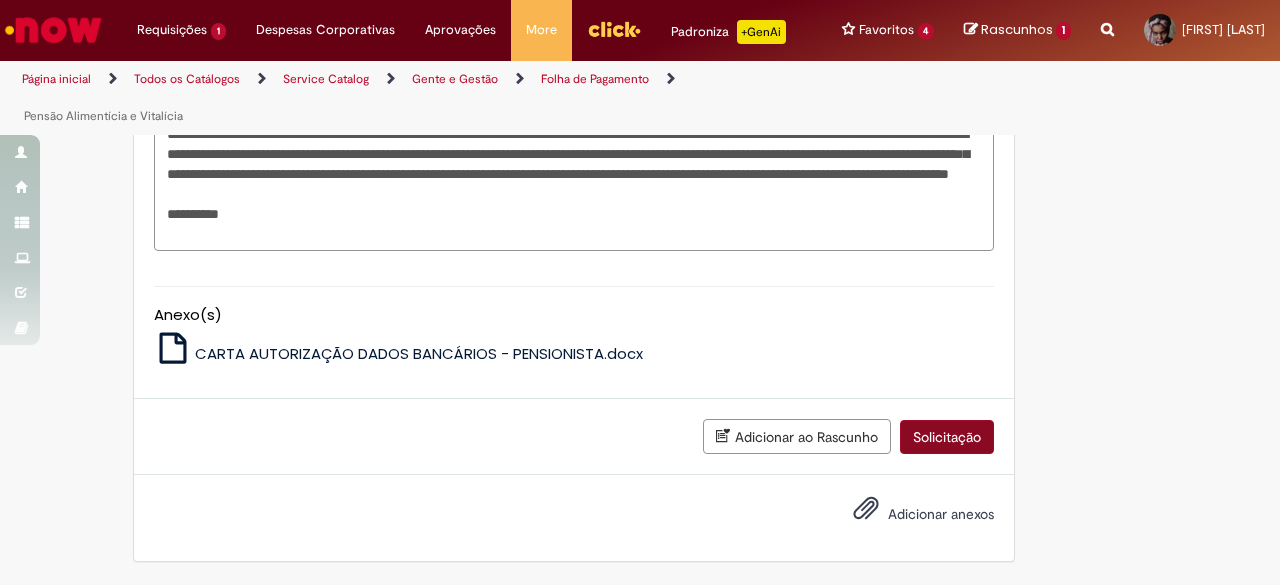 scroll, scrollTop: 1508, scrollLeft: 0, axis: vertical 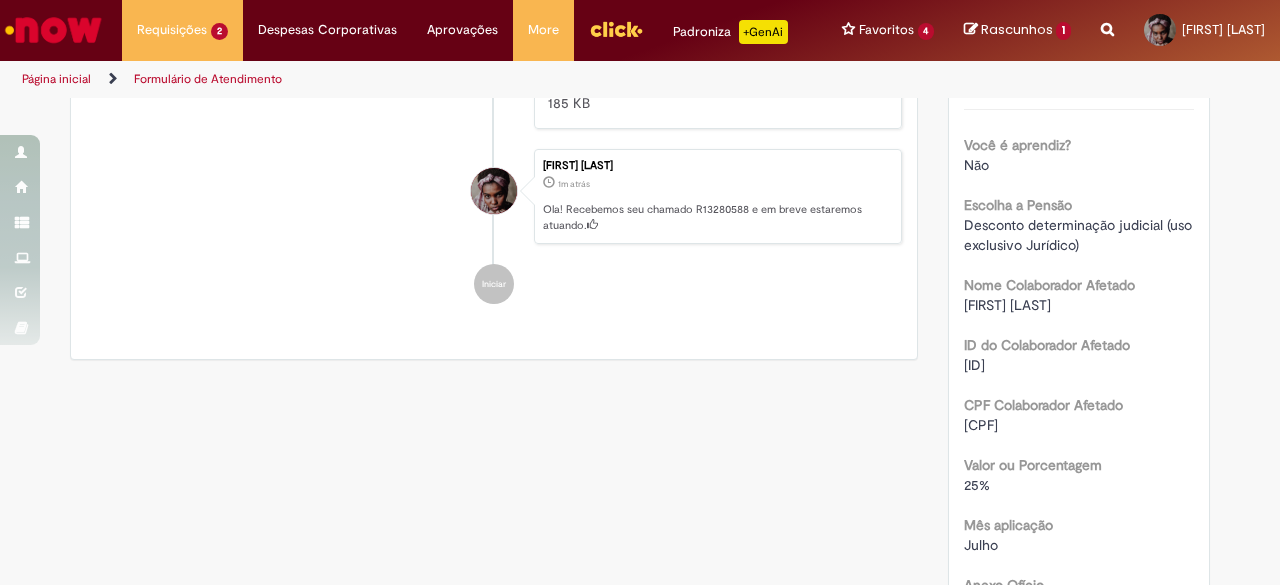 drag, startPoint x: 1128, startPoint y: 325, endPoint x: 952, endPoint y: 325, distance: 176 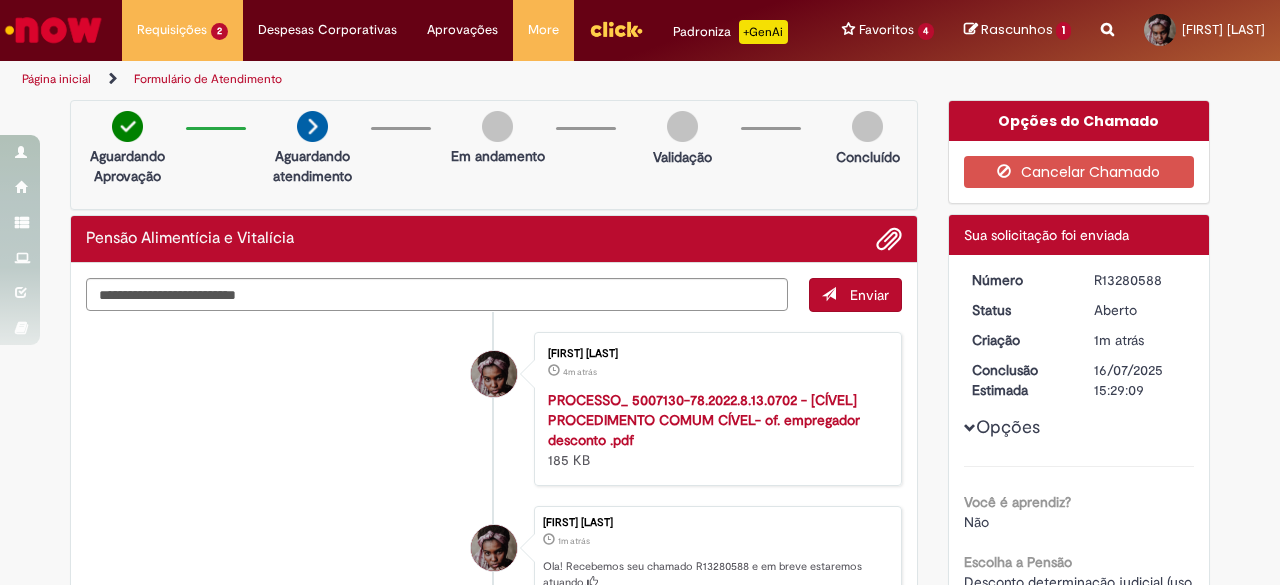 drag, startPoint x: 1086, startPoint y: 295, endPoint x: 1167, endPoint y: 294, distance: 81.00617 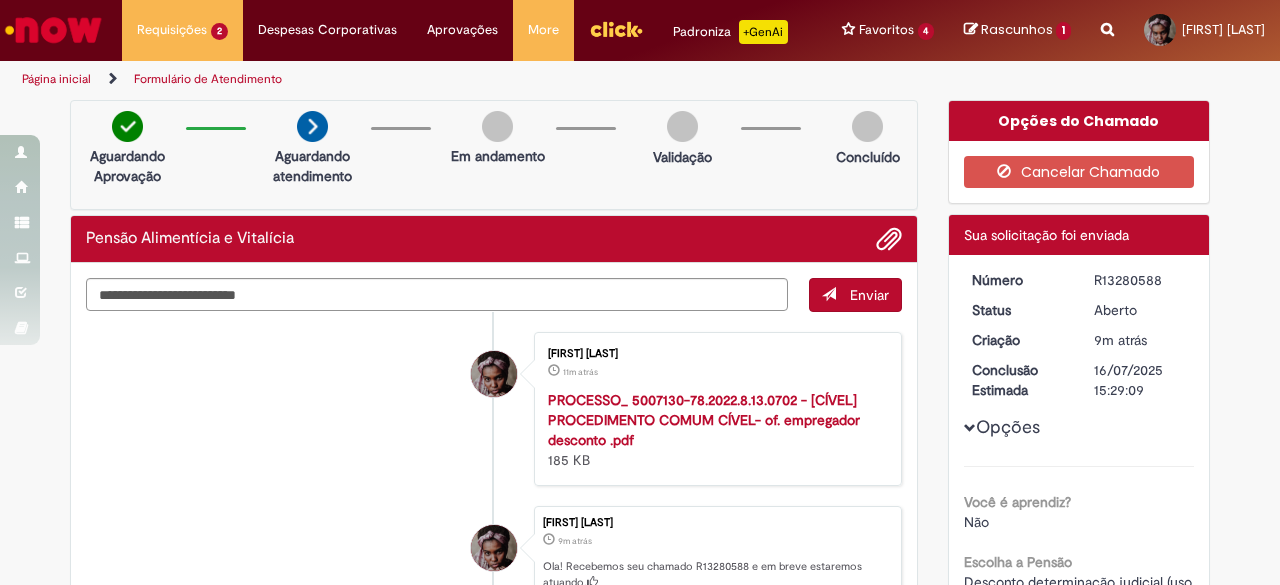 click at bounding box center (53, 30) 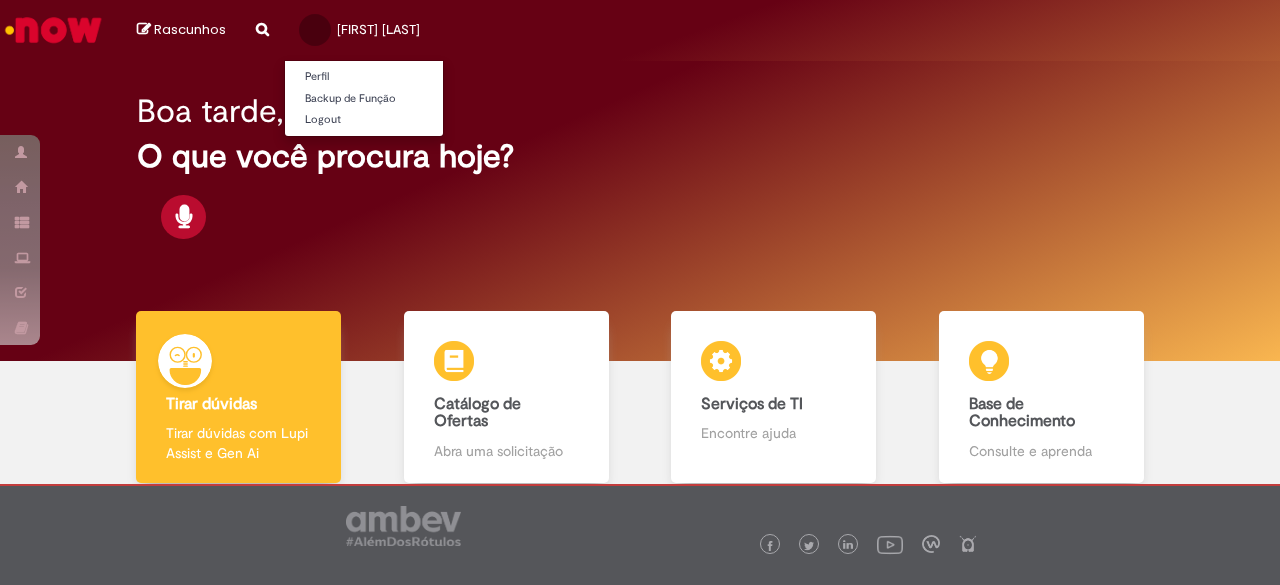 scroll, scrollTop: 0, scrollLeft: 0, axis: both 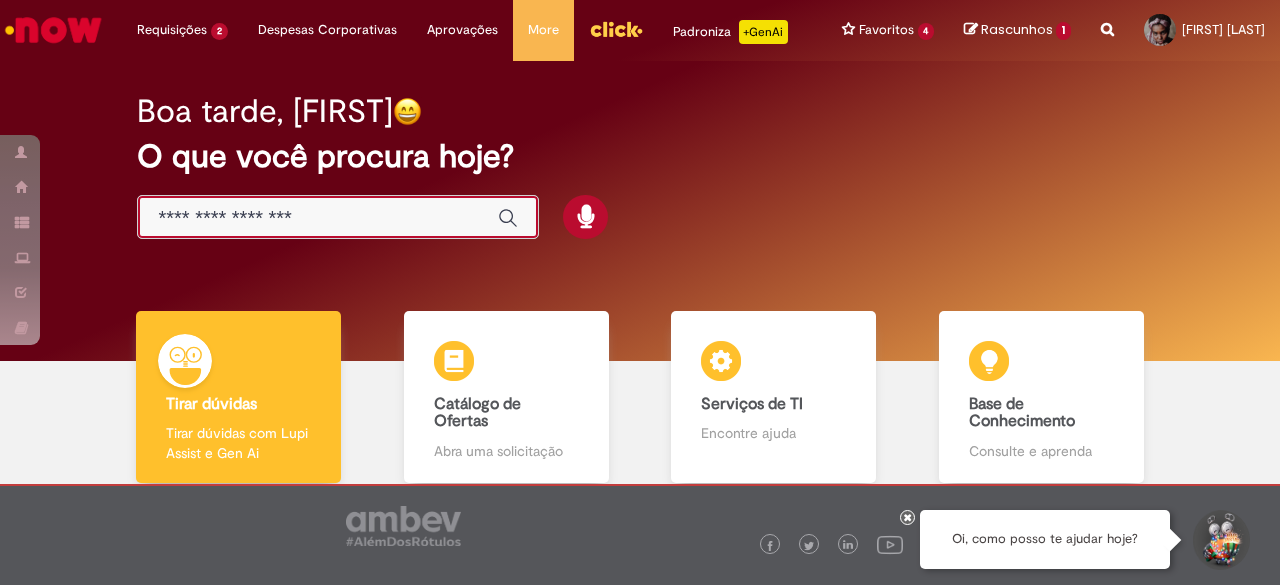 click at bounding box center [318, 218] 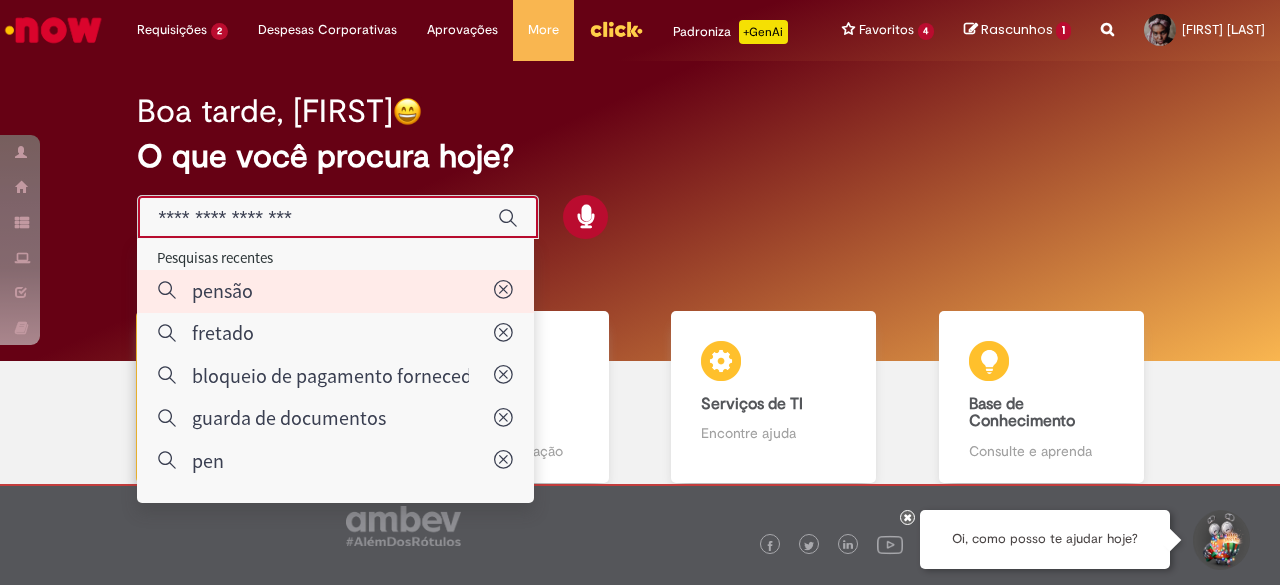 type on "******" 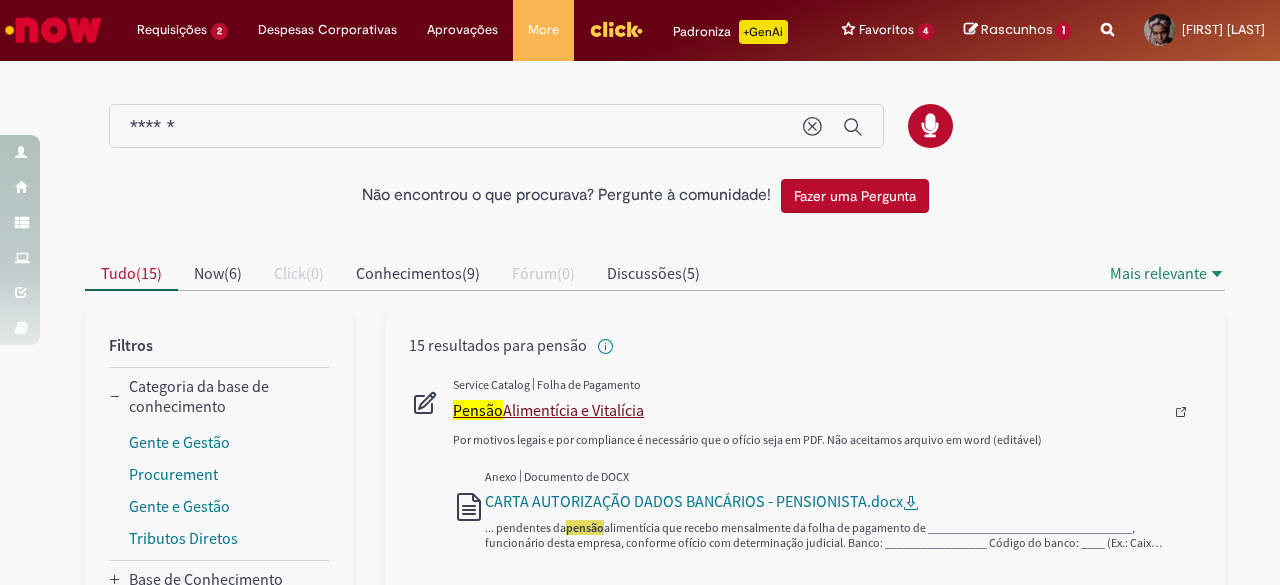 click on "Pensão  Alimentícia e Vitalícia" at bounding box center [808, 410] 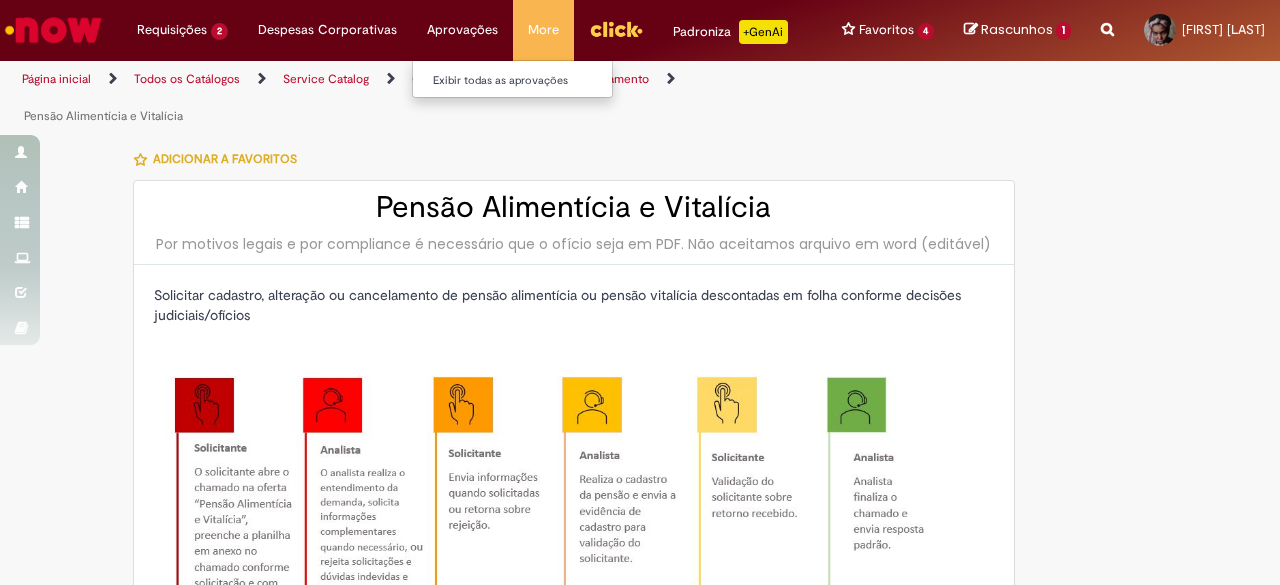 type on "********" 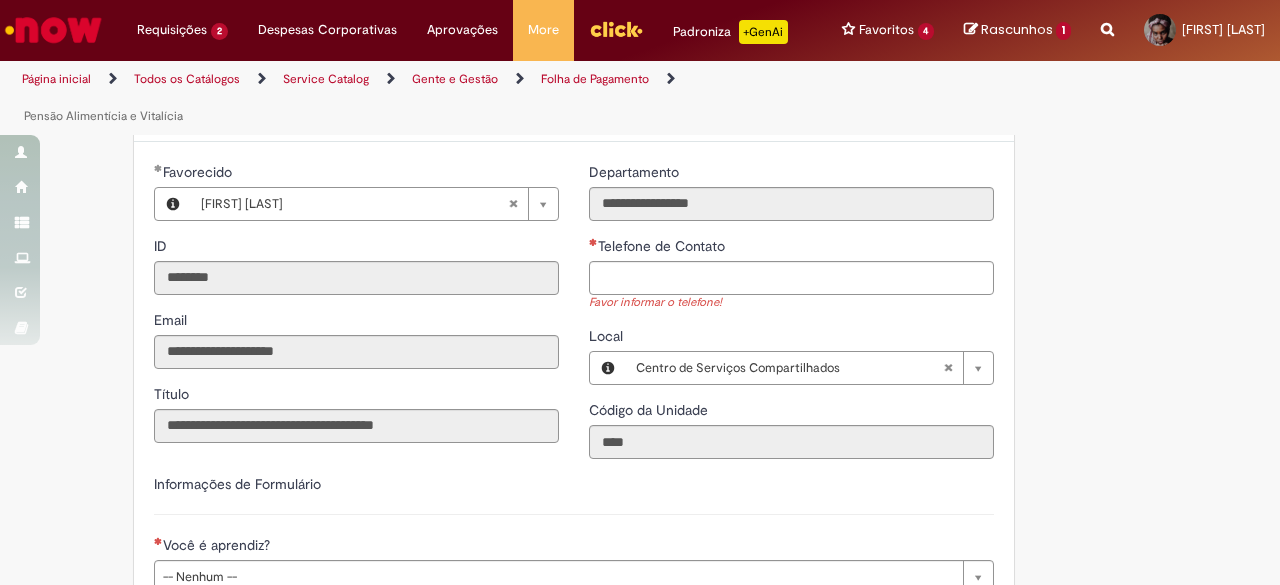 scroll, scrollTop: 643, scrollLeft: 0, axis: vertical 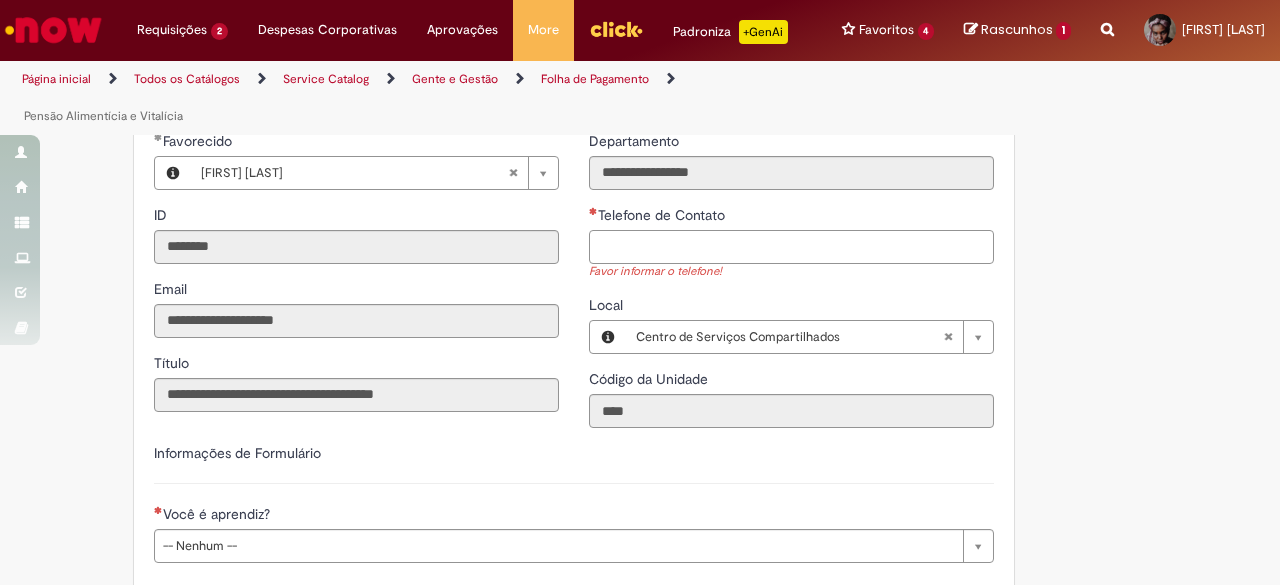 click on "Telefone de Contato" at bounding box center (791, 247) 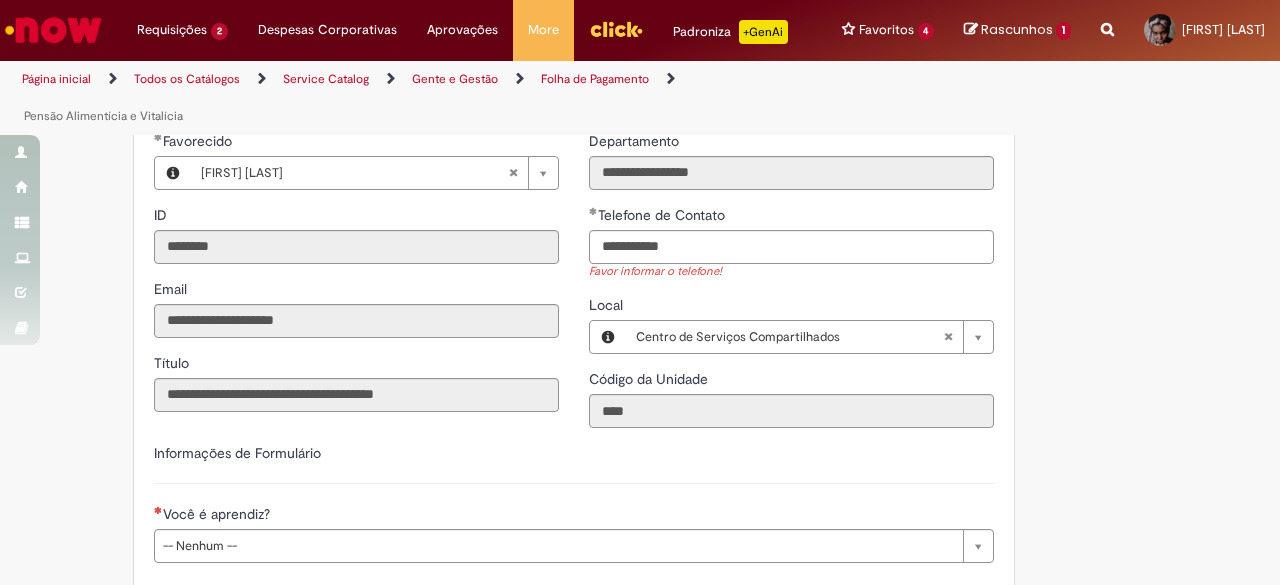 type on "**********" 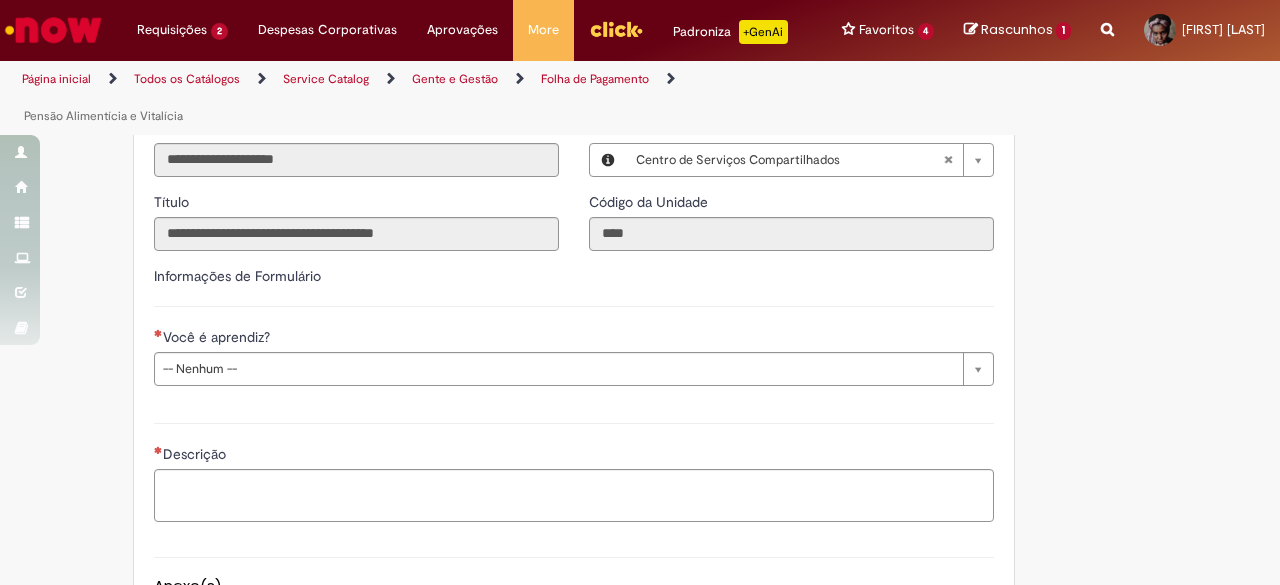 scroll, scrollTop: 822, scrollLeft: 0, axis: vertical 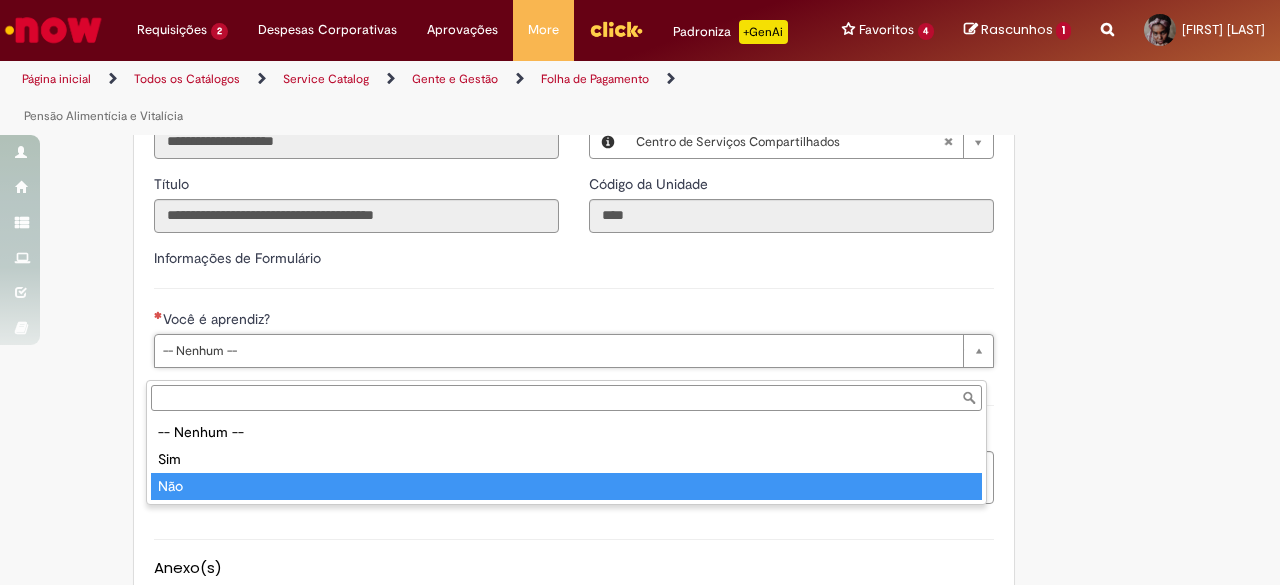 type on "***" 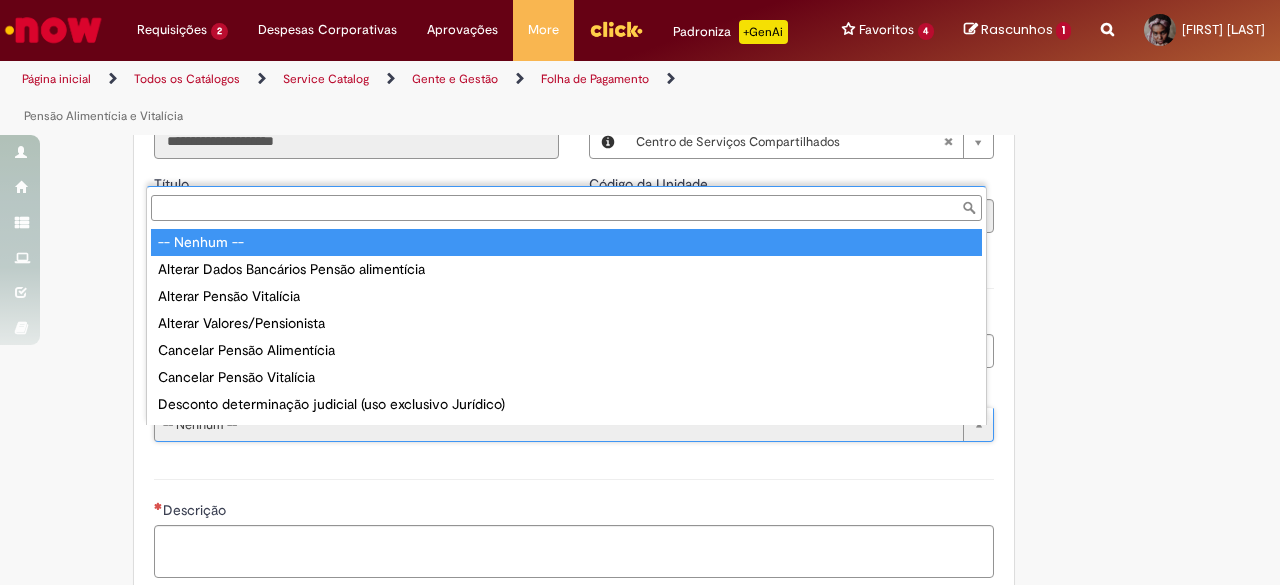 scroll, scrollTop: 16, scrollLeft: 0, axis: vertical 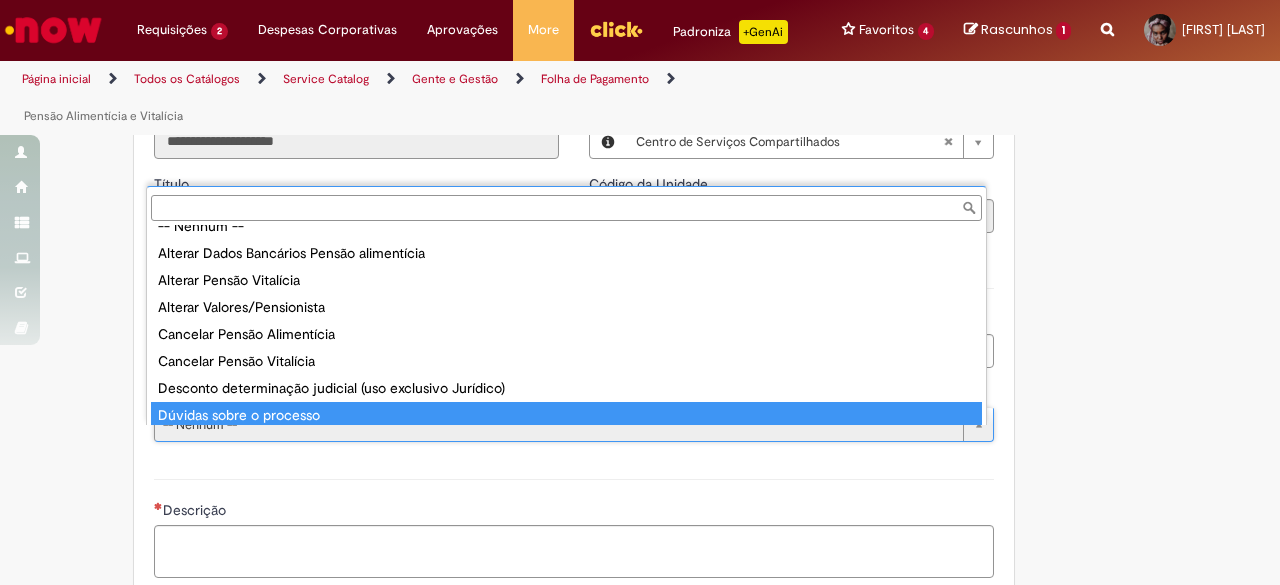 type on "**********" 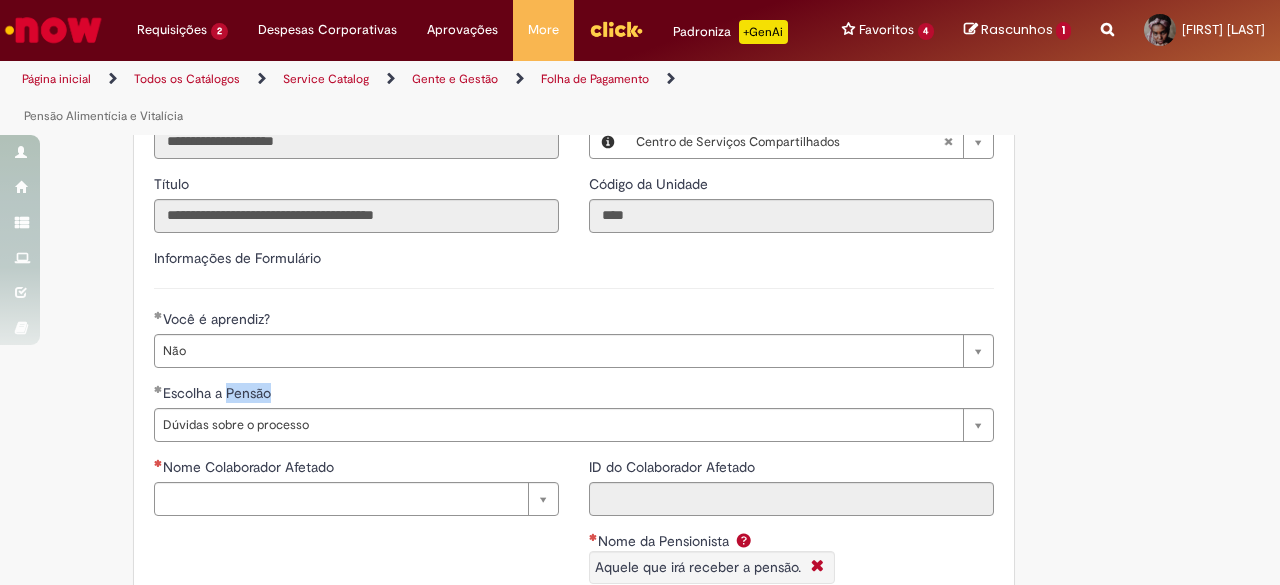 drag, startPoint x: 404, startPoint y: 418, endPoint x: 478, endPoint y: 423, distance: 74.168724 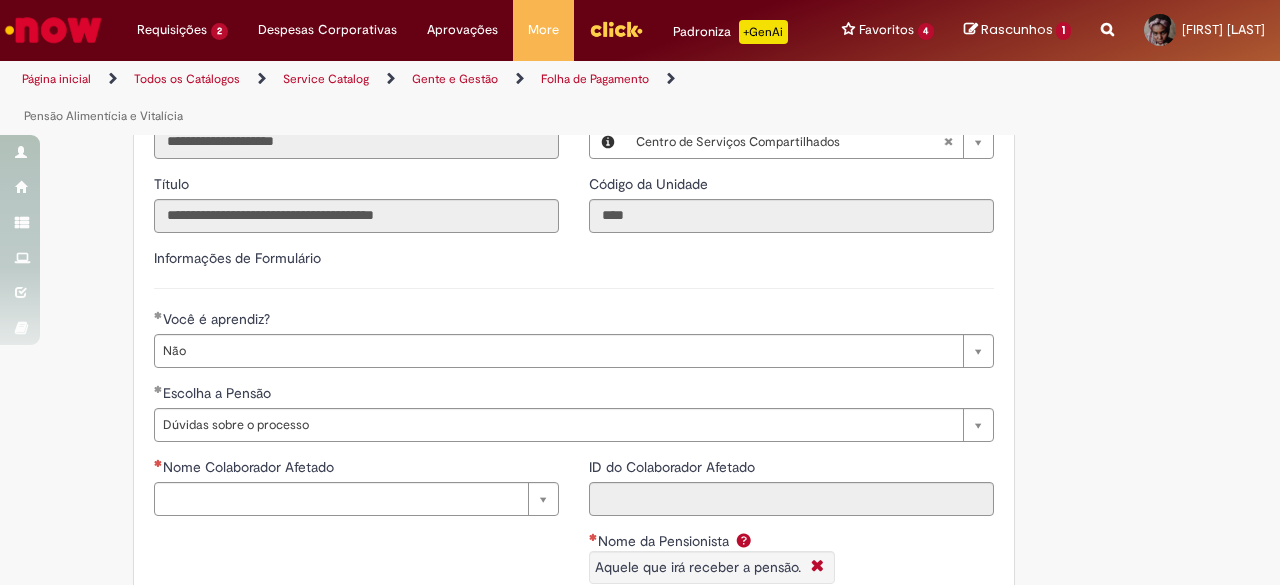 click on "Escolha a Pensão" at bounding box center (574, 395) 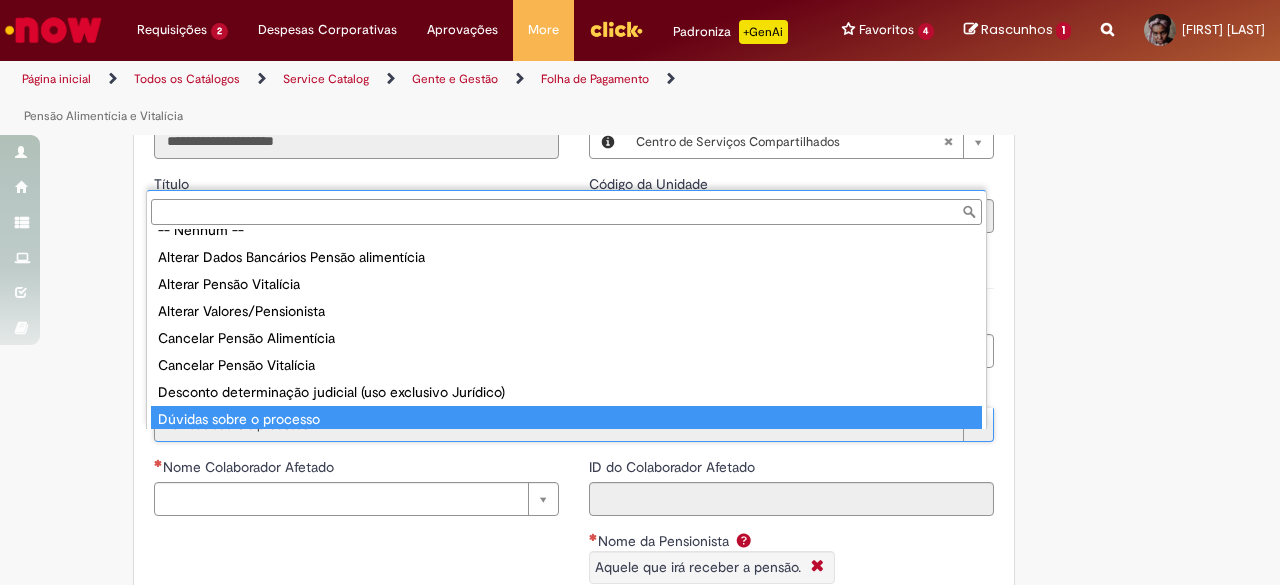 scroll, scrollTop: 16, scrollLeft: 0, axis: vertical 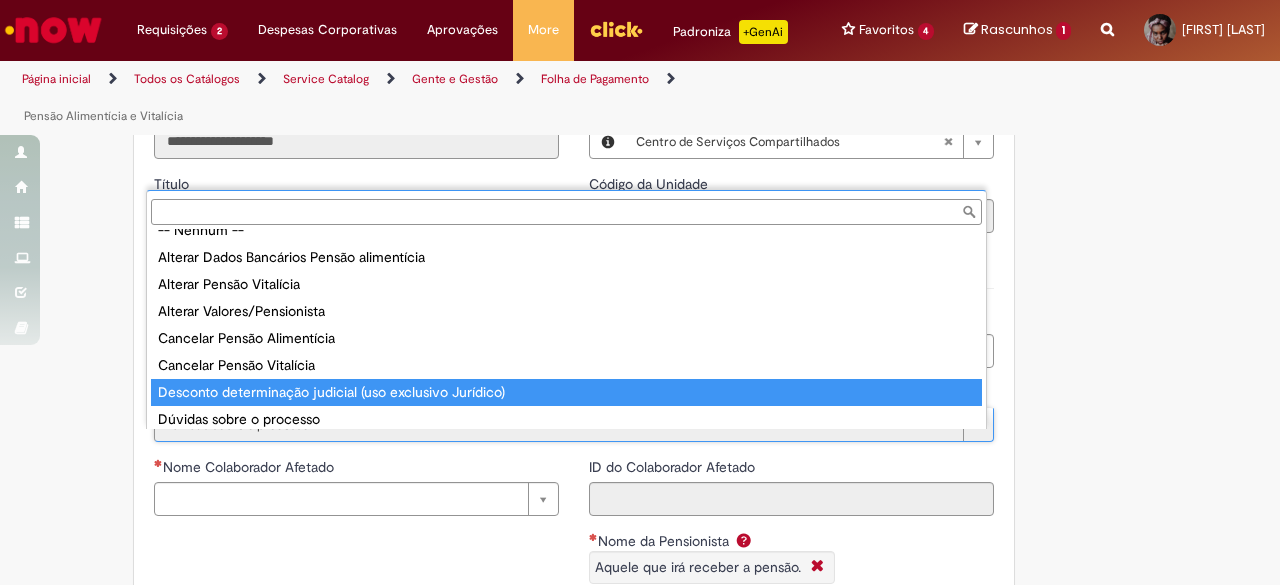 type on "**********" 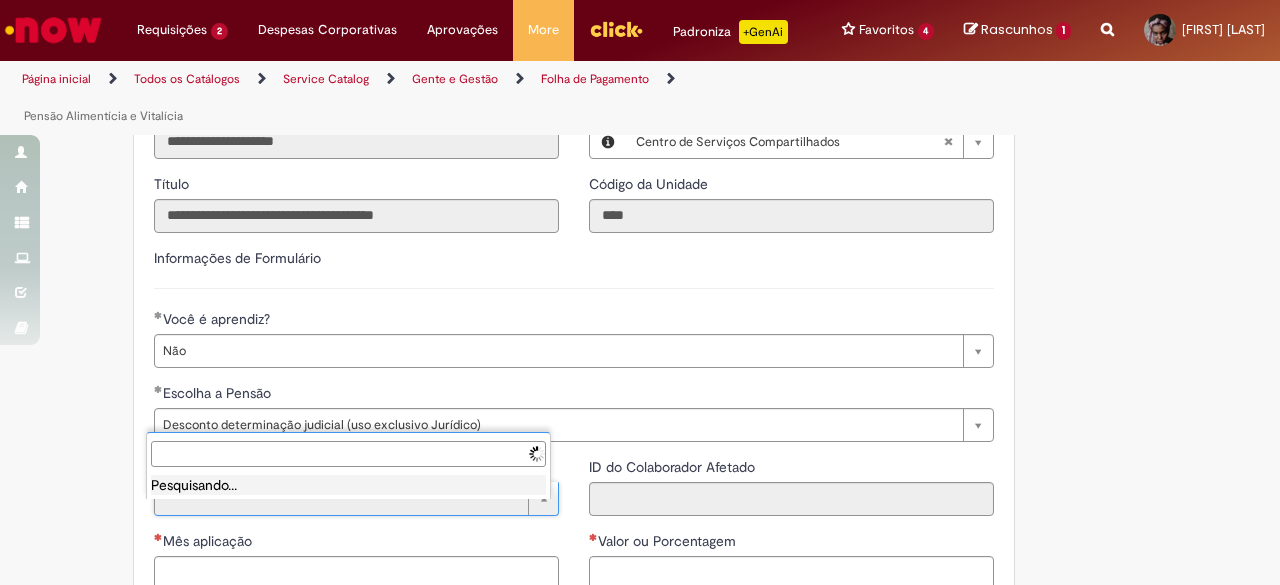 scroll, scrollTop: 0, scrollLeft: 0, axis: both 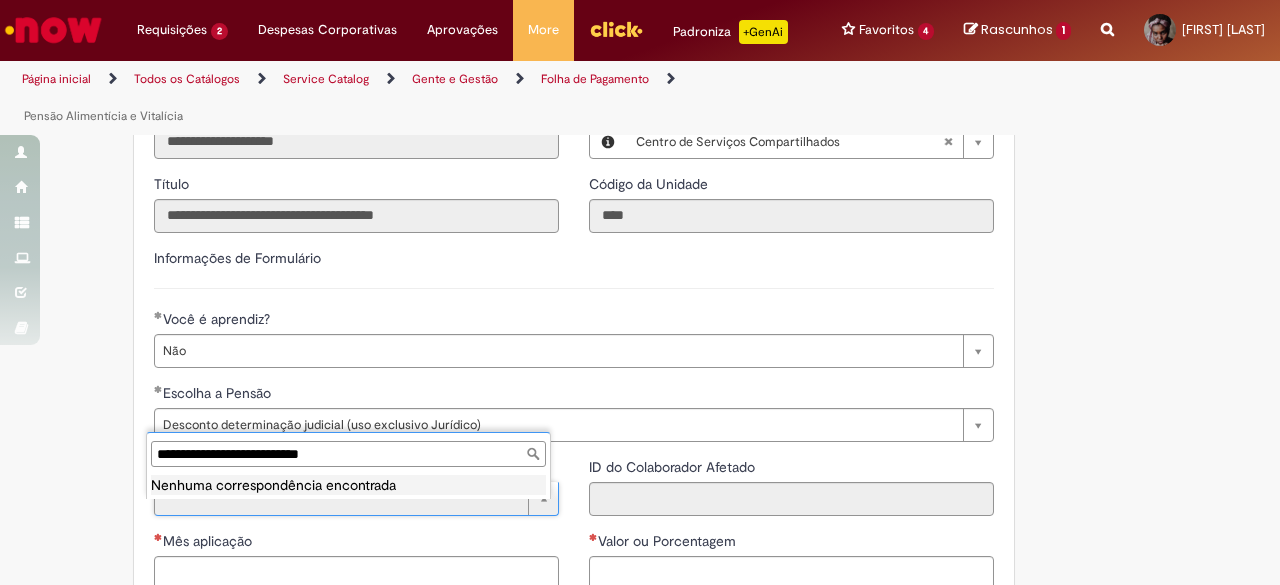 click on "**********" at bounding box center [348, 454] 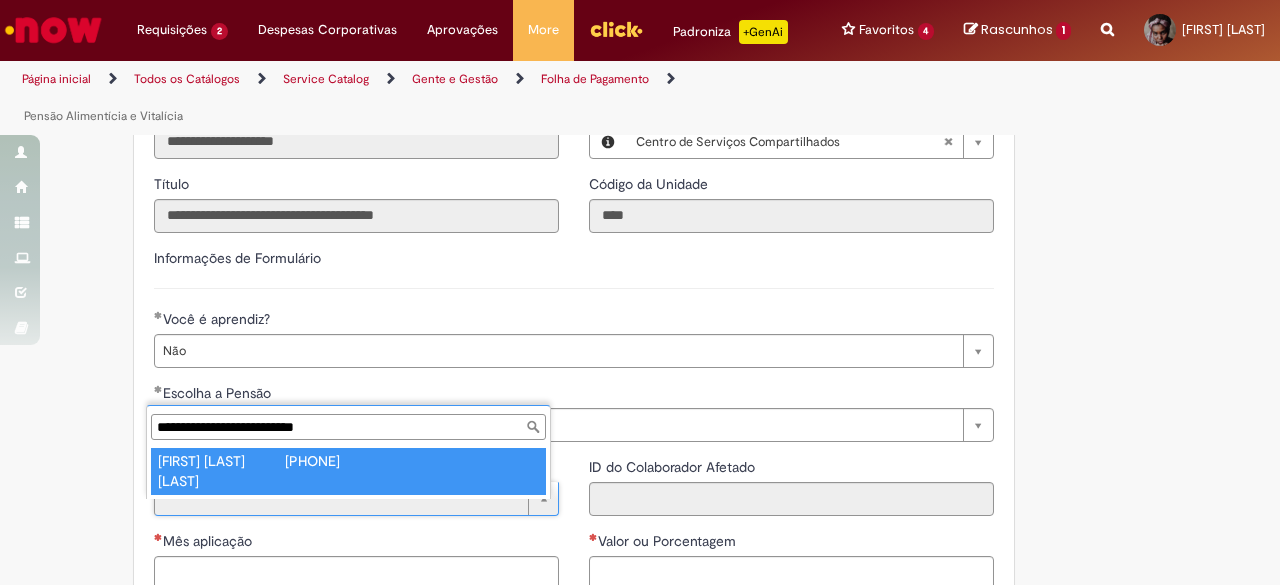 type on "**********" 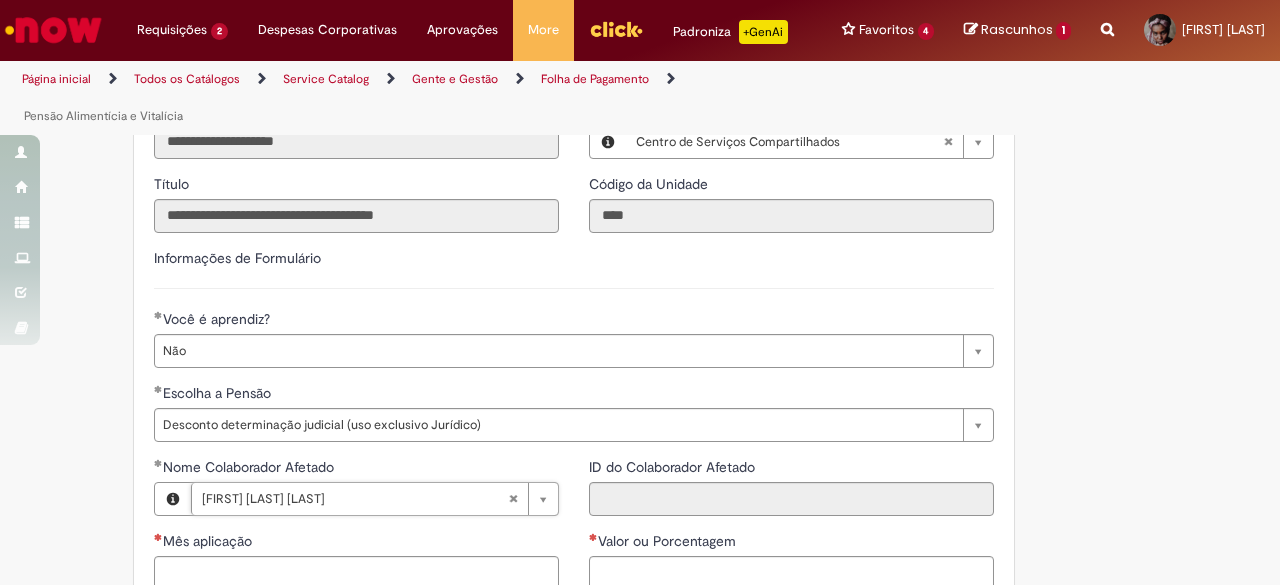 type on "********" 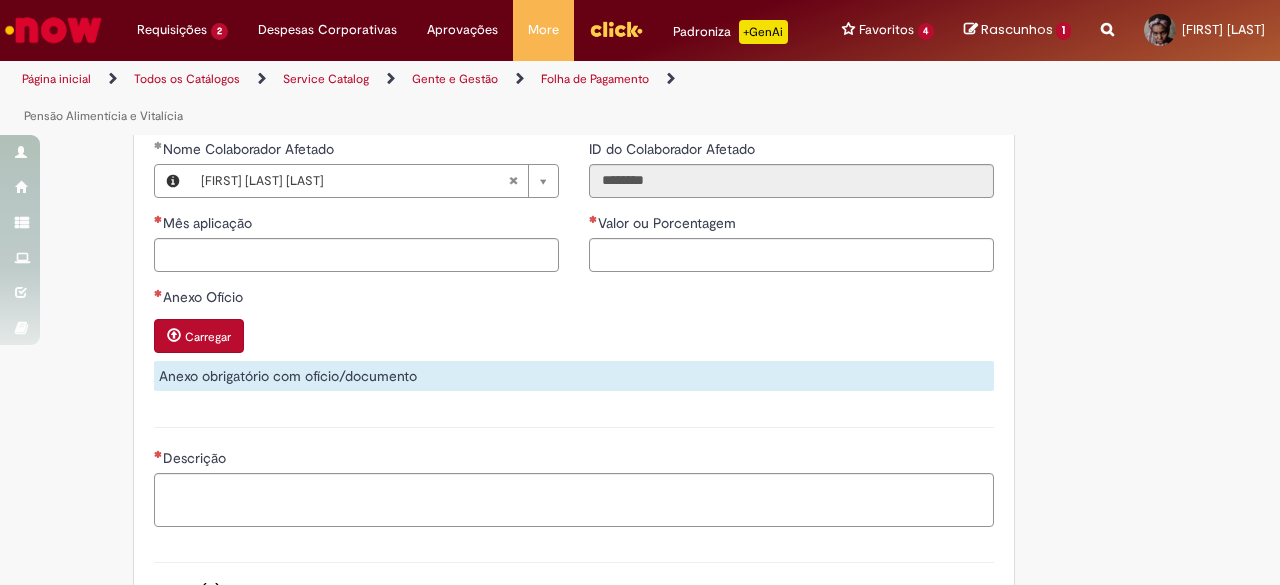 scroll, scrollTop: 1146, scrollLeft: 0, axis: vertical 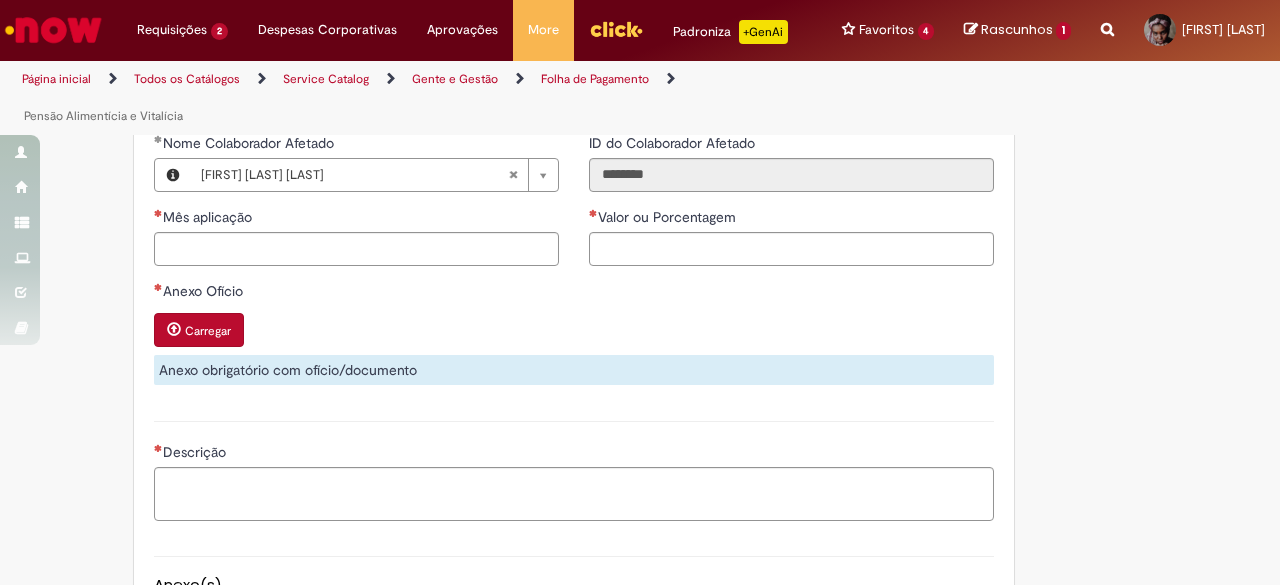 click on "Carregar" at bounding box center (208, 331) 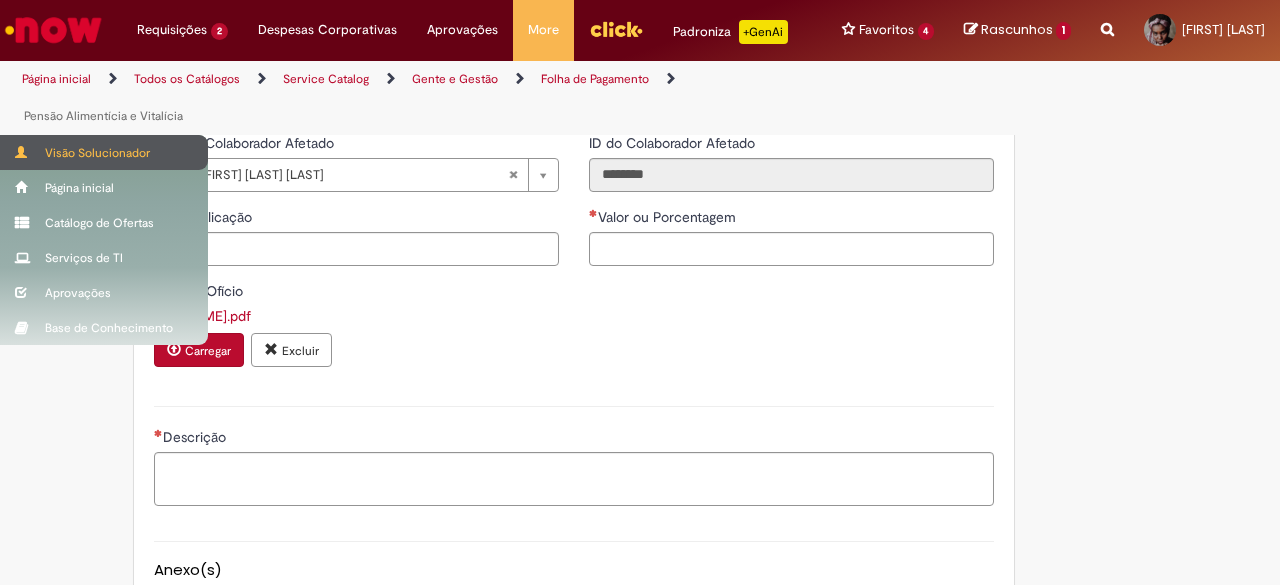 click on "Visão Solucionador" at bounding box center [104, 152] 